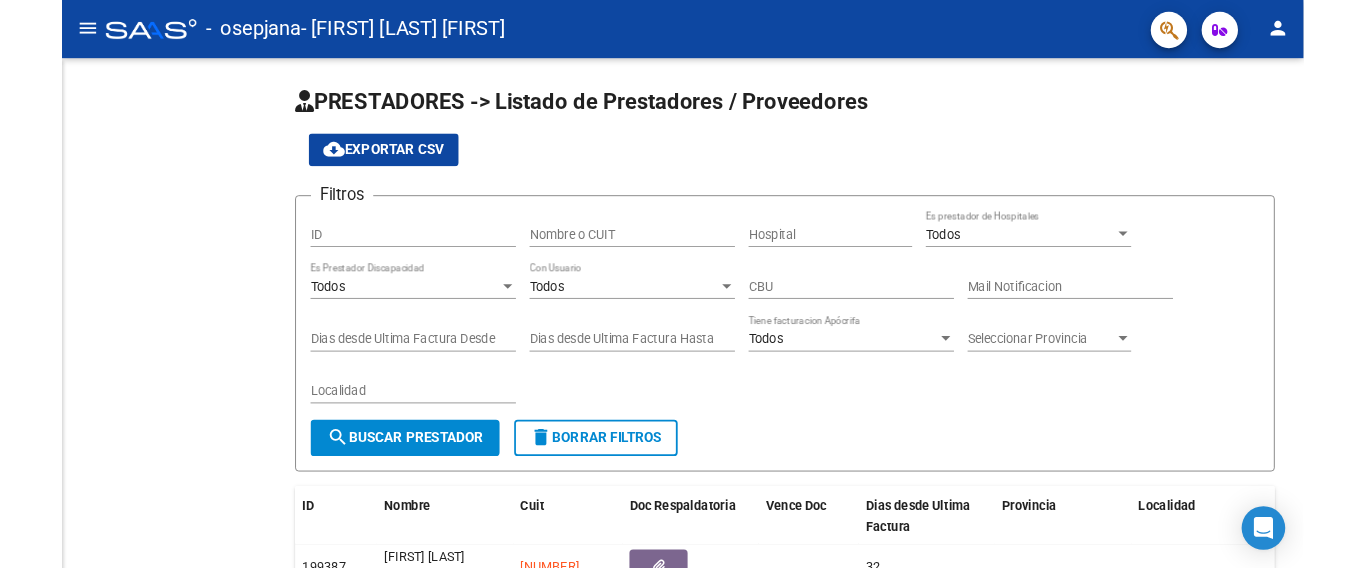 scroll, scrollTop: 0, scrollLeft: 0, axis: both 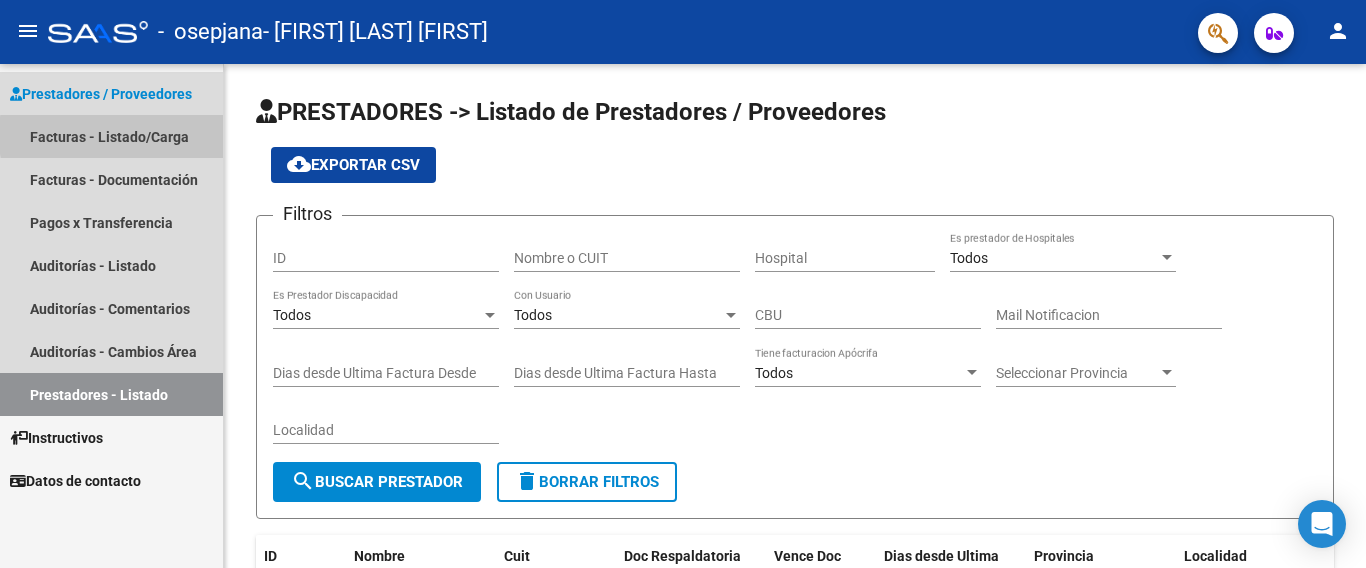 click on "Facturas - Listado/Carga" at bounding box center [111, 136] 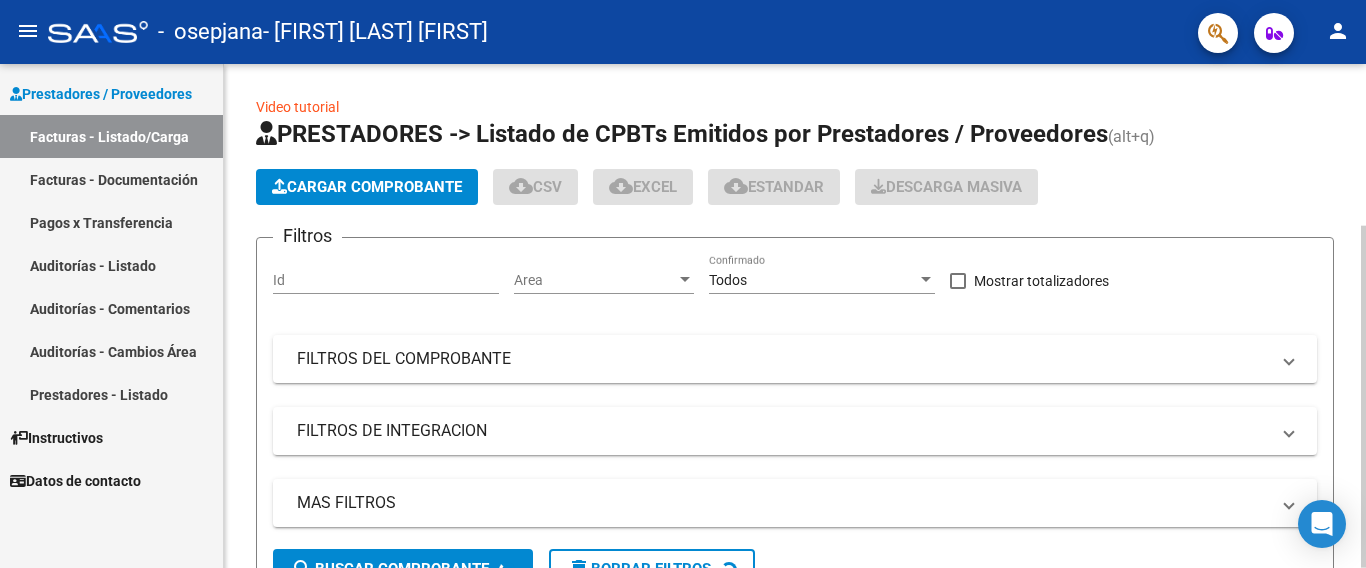 click on "Cargar Comprobante" 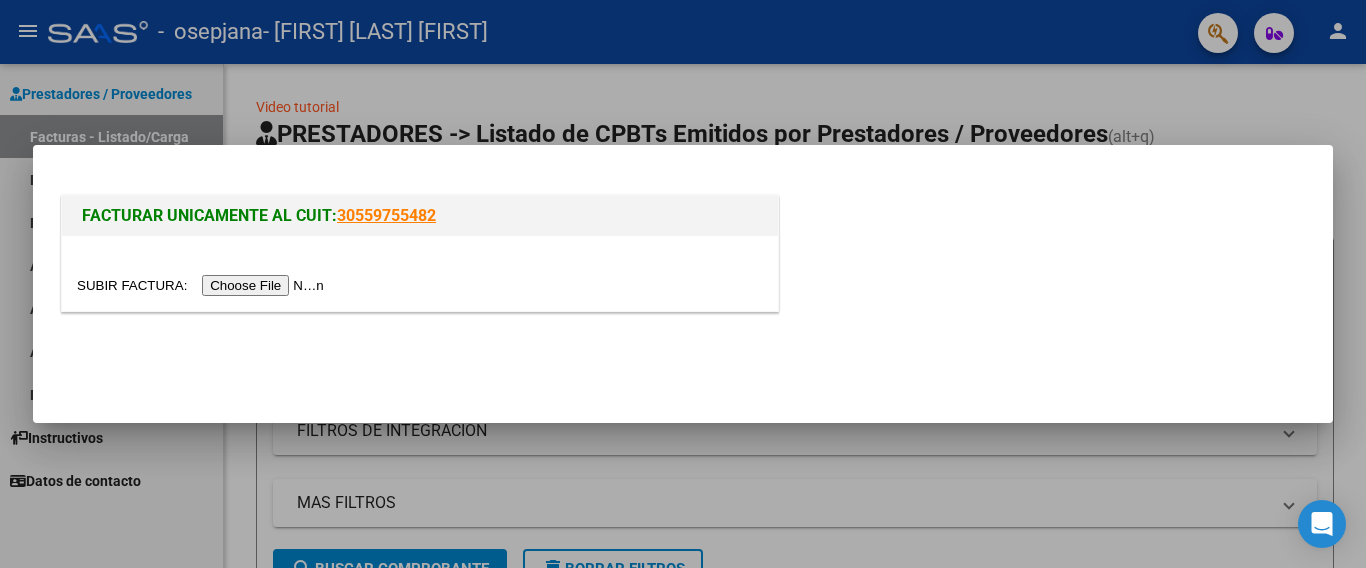 click at bounding box center [203, 285] 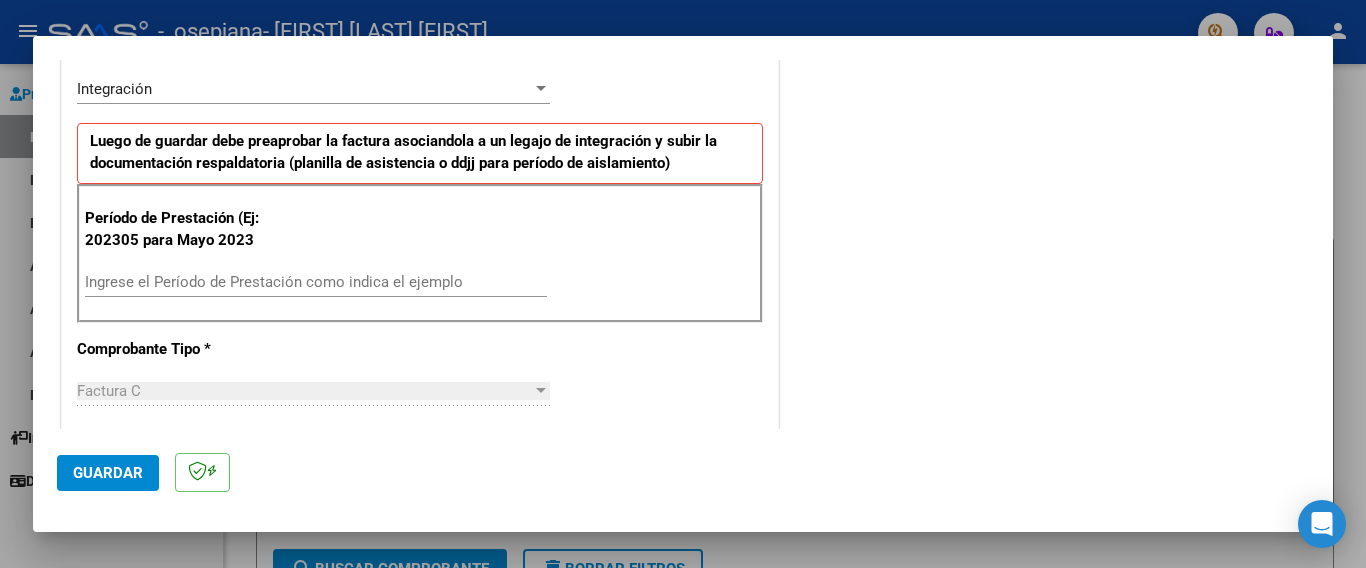 scroll, scrollTop: 500, scrollLeft: 0, axis: vertical 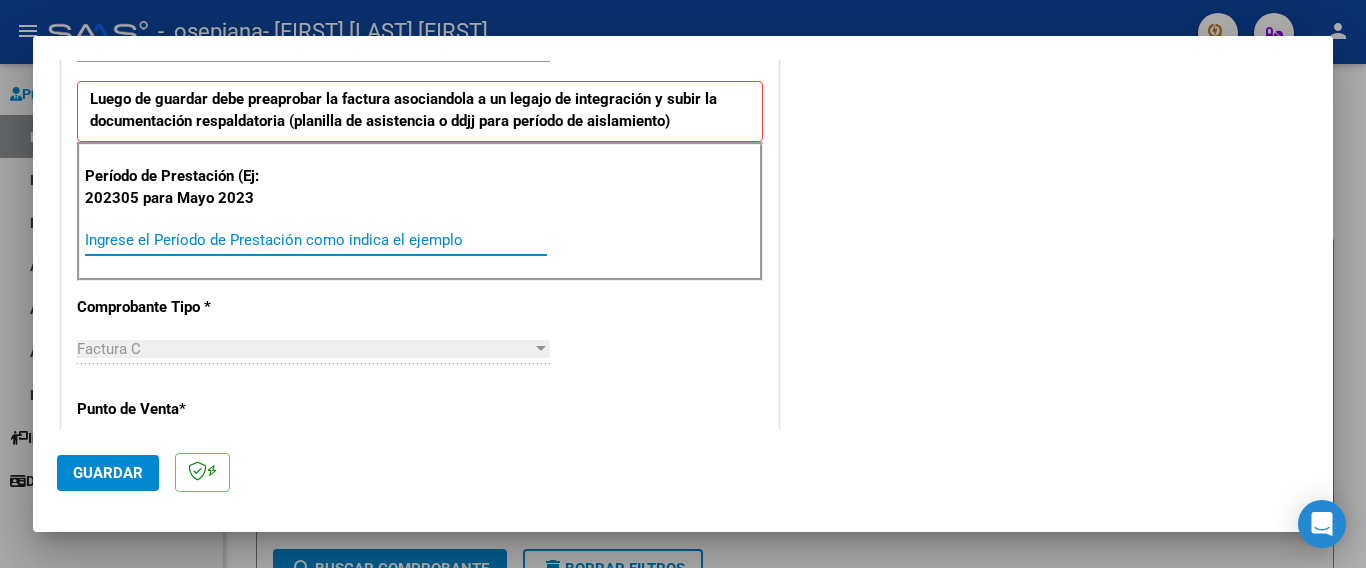 click on "Ingrese el Período de Prestación como indica el ejemplo" at bounding box center [316, 240] 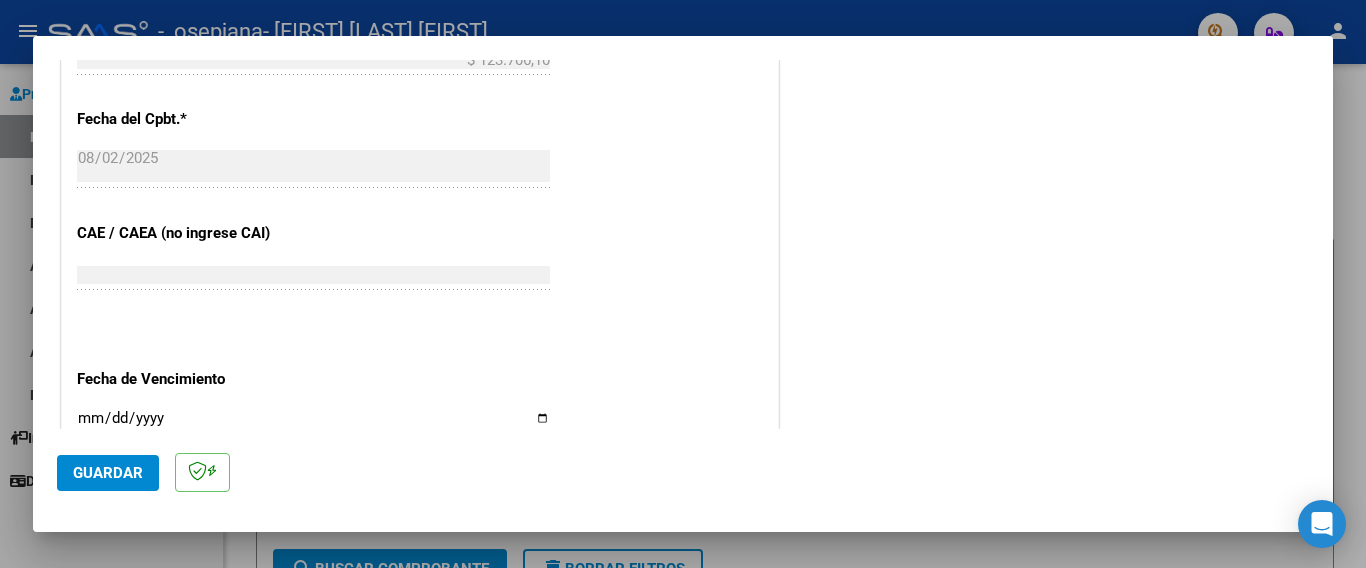 scroll, scrollTop: 1100, scrollLeft: 0, axis: vertical 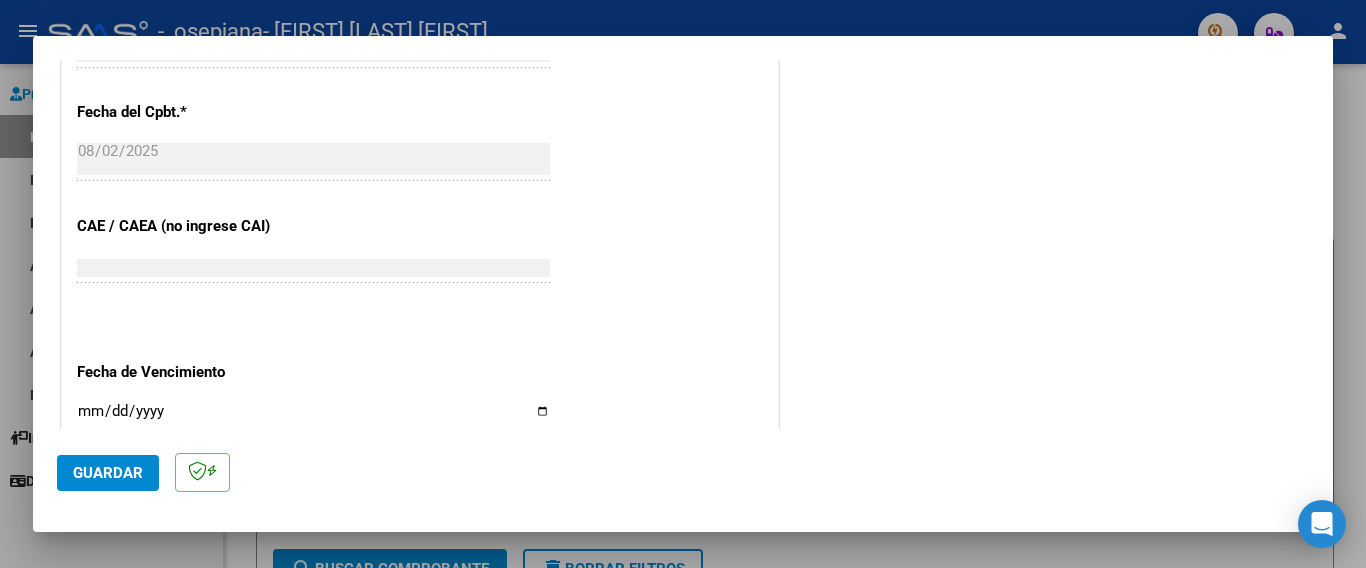 type on "202507" 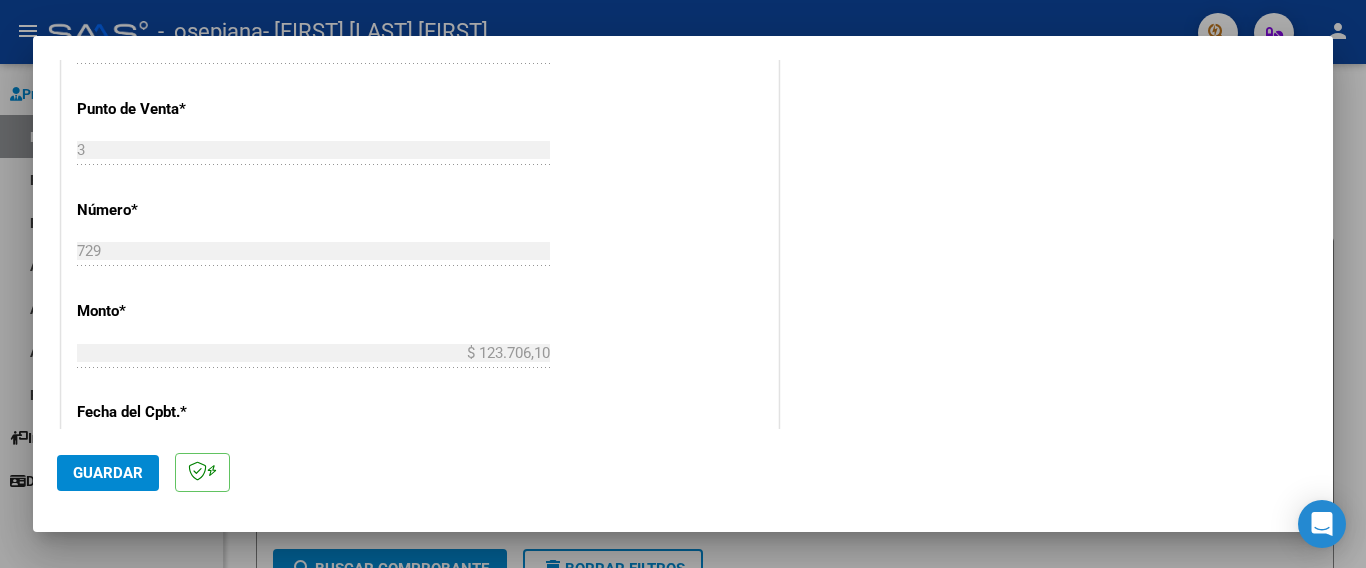 scroll, scrollTop: 700, scrollLeft: 0, axis: vertical 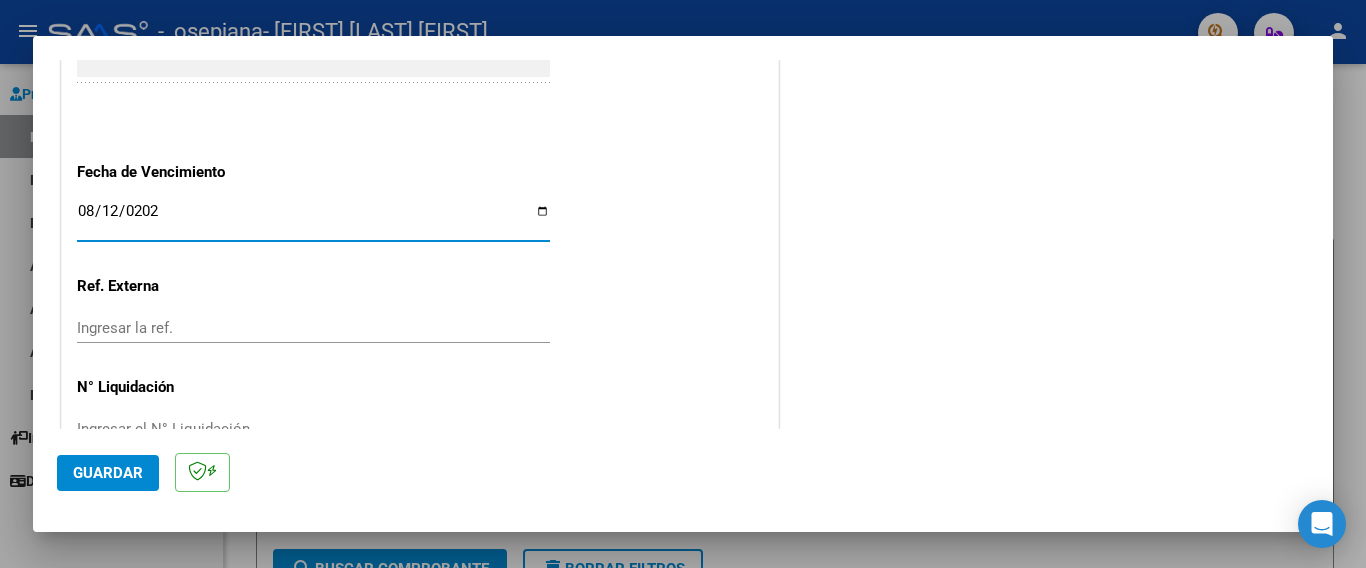 type on "2025-08-12" 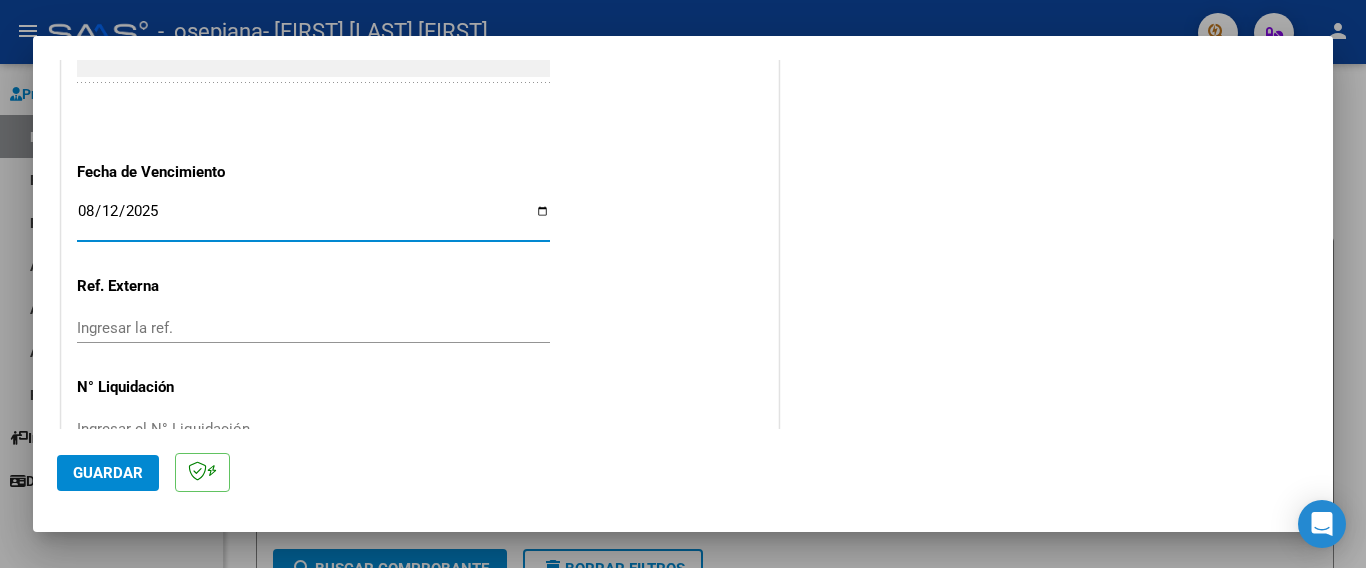 click on "Guardar" 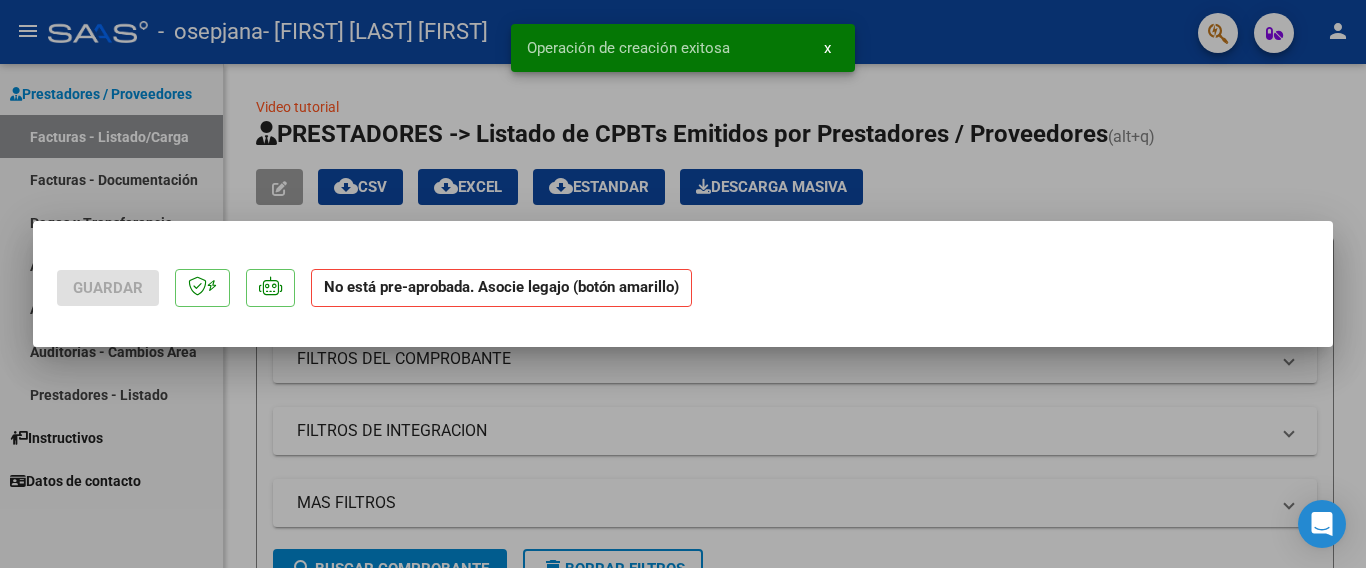 scroll, scrollTop: 0, scrollLeft: 0, axis: both 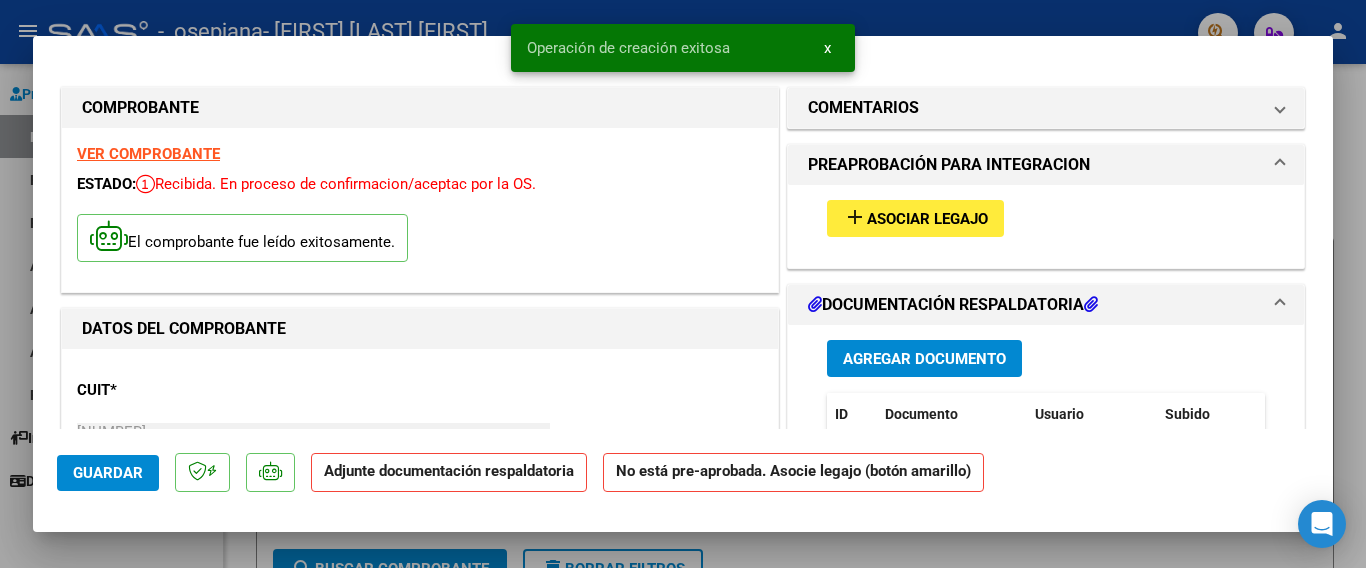 click on "add" at bounding box center (855, 217) 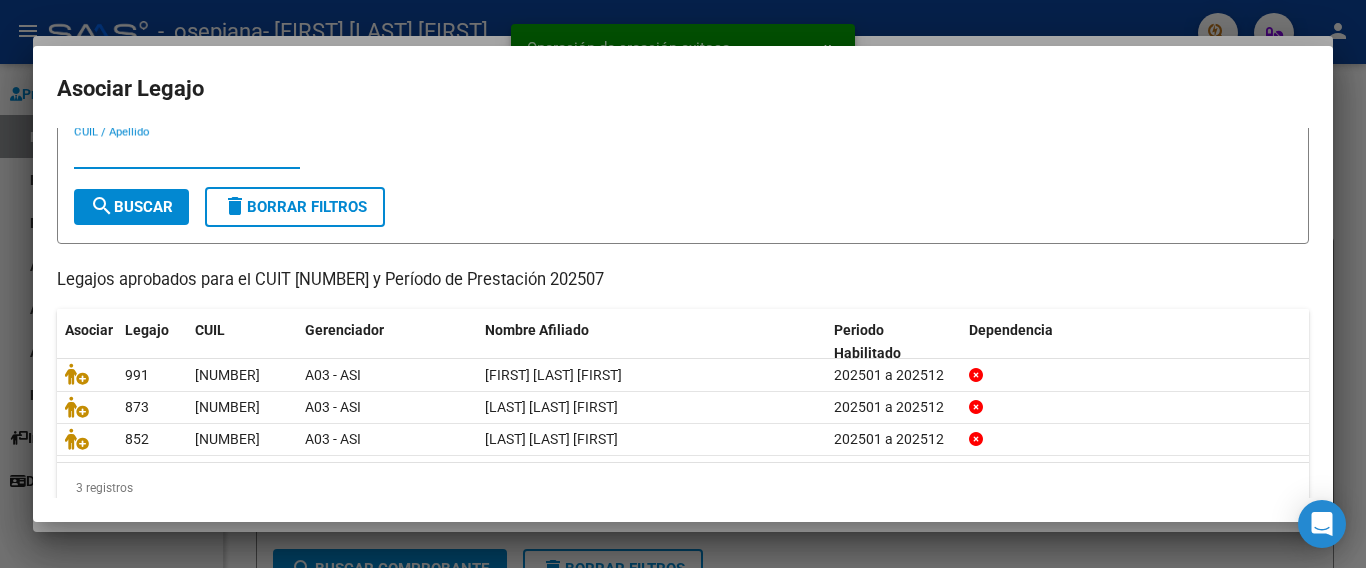 scroll, scrollTop: 87, scrollLeft: 0, axis: vertical 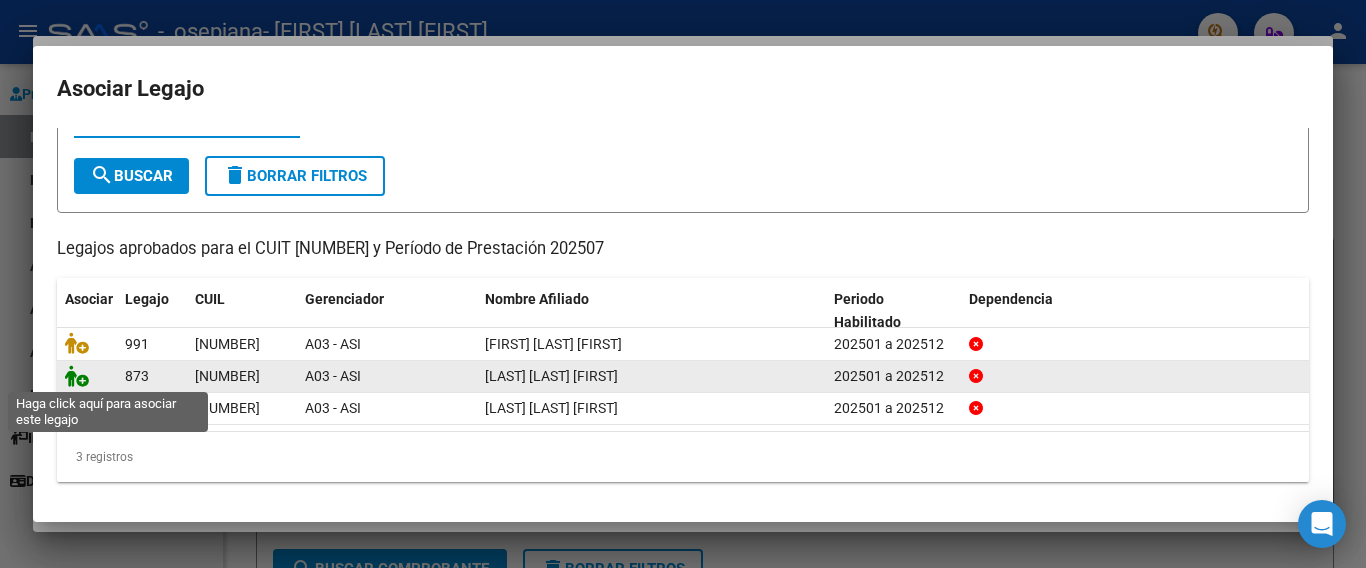 click 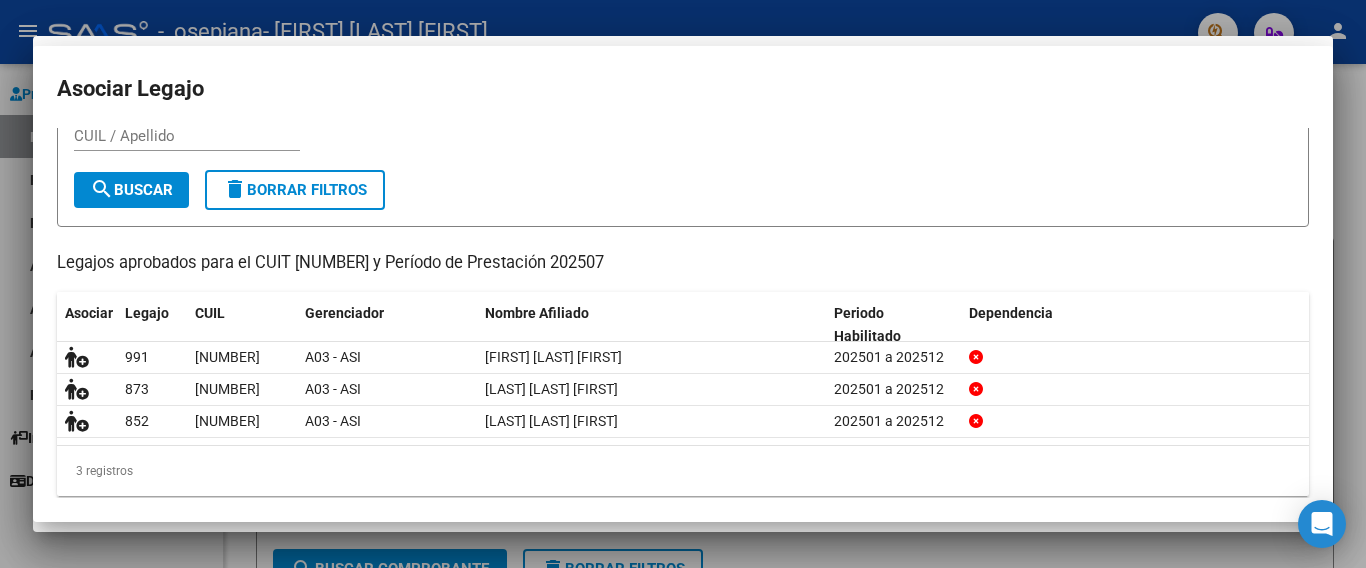 scroll, scrollTop: 0, scrollLeft: 0, axis: both 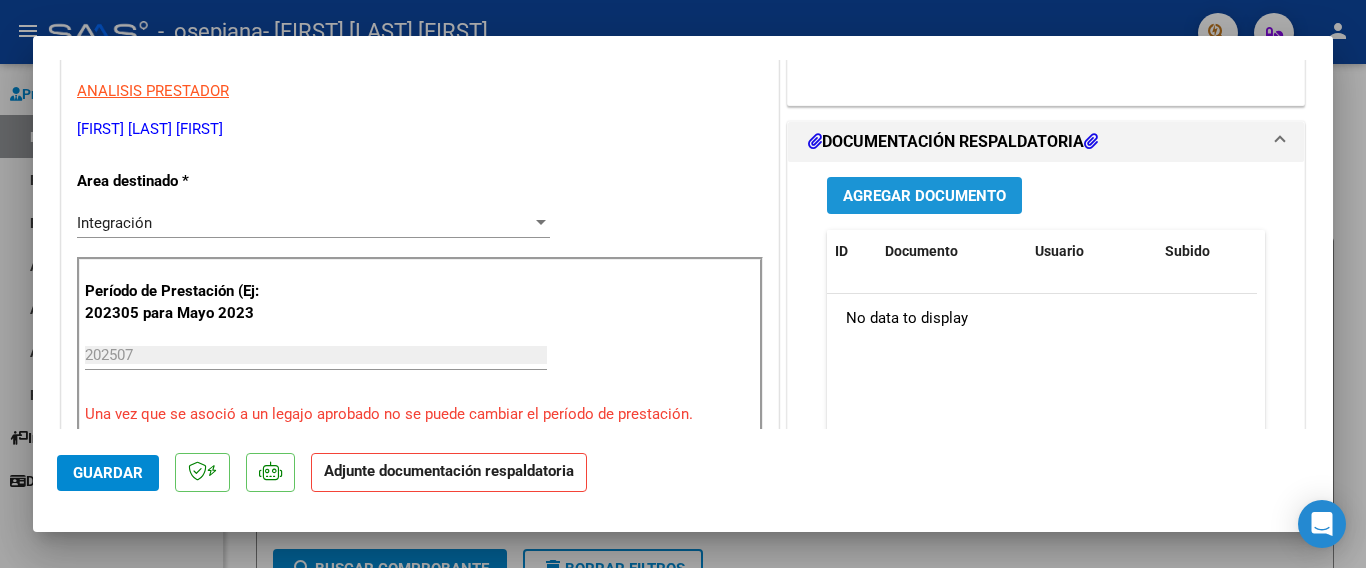click on "Agregar Documento" at bounding box center (924, 196) 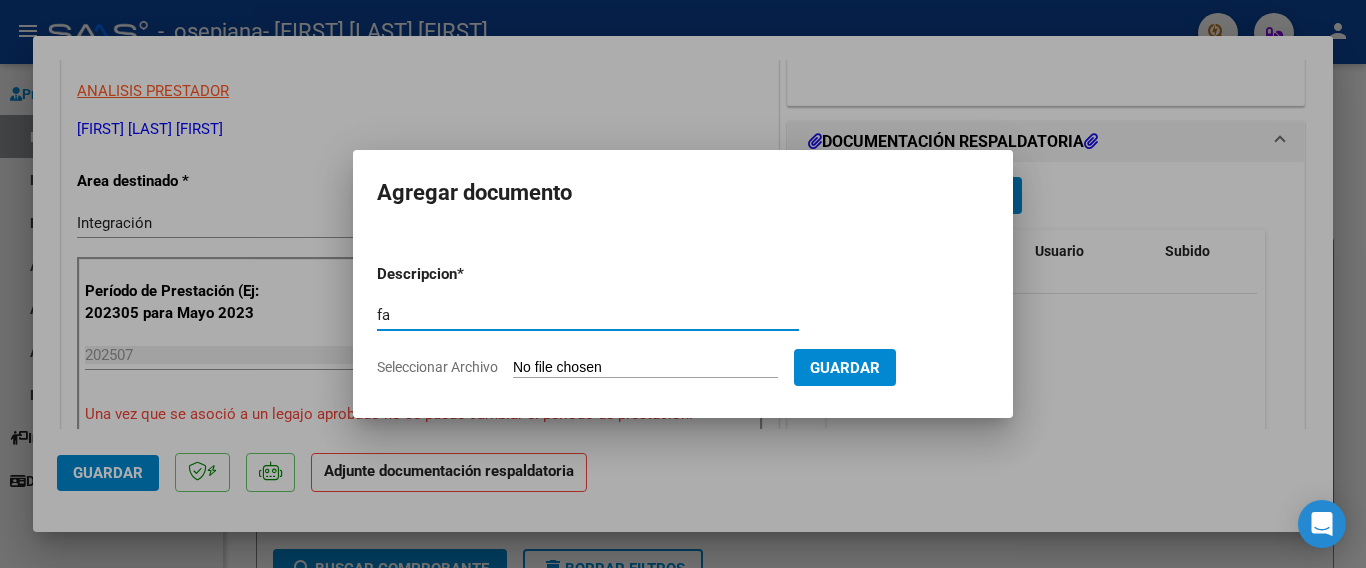 type on "factura" 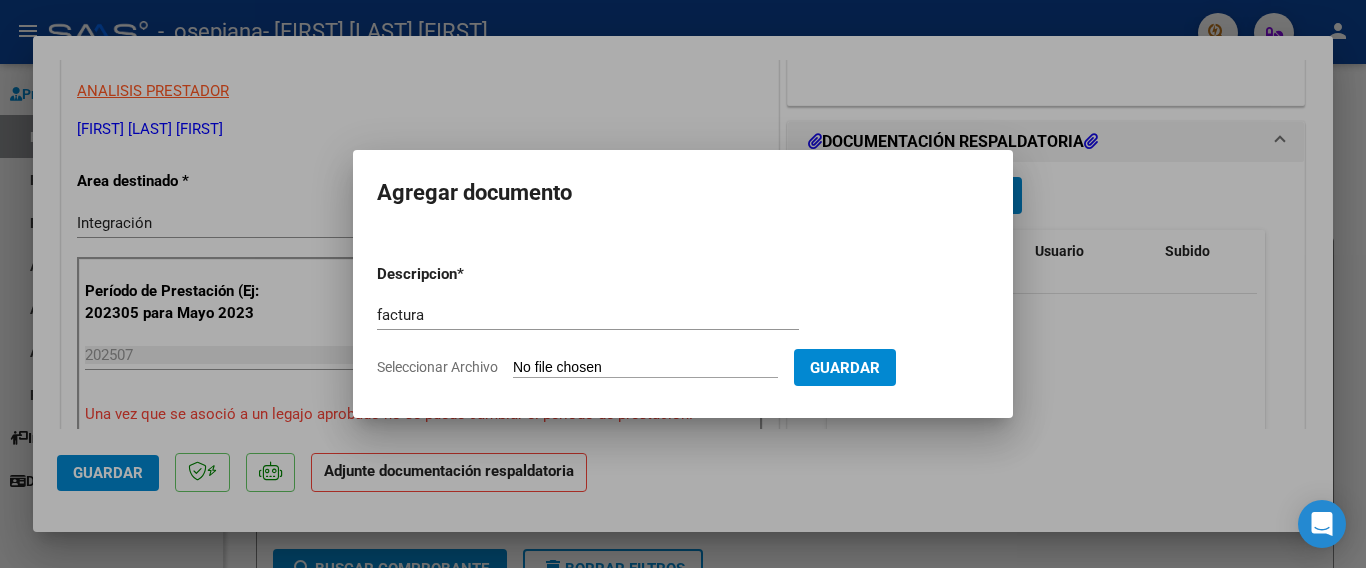 click on "Seleccionar Archivo" at bounding box center [645, 368] 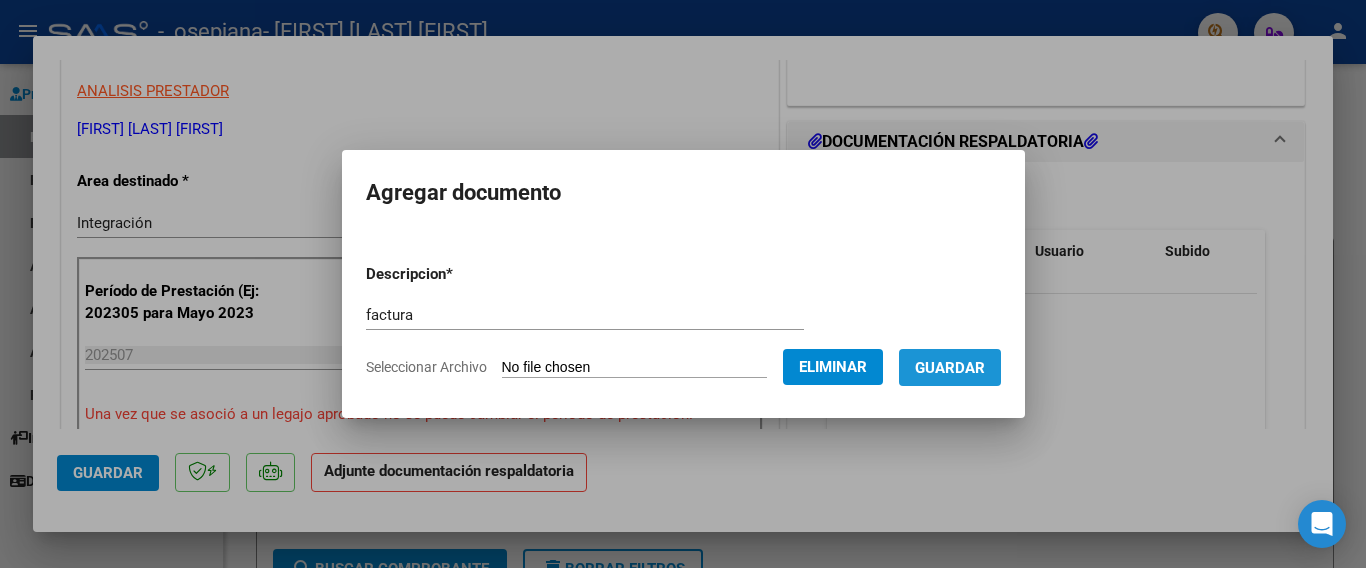 click on "Guardar" at bounding box center [950, 368] 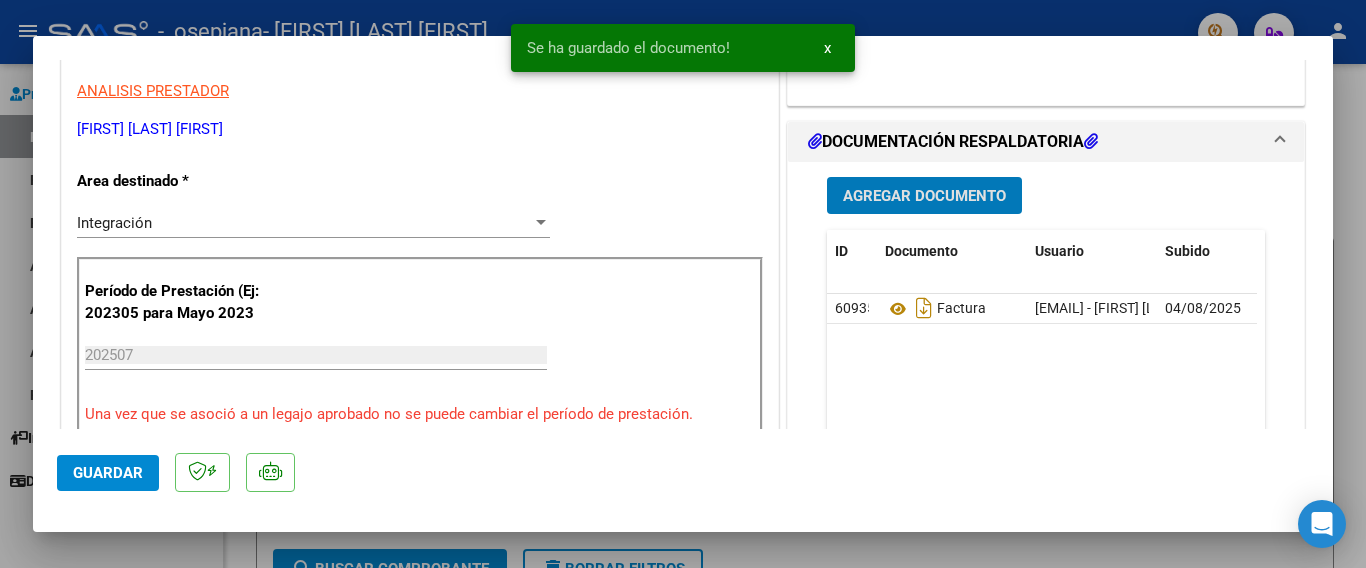 click on "Agregar Documento" at bounding box center (924, 196) 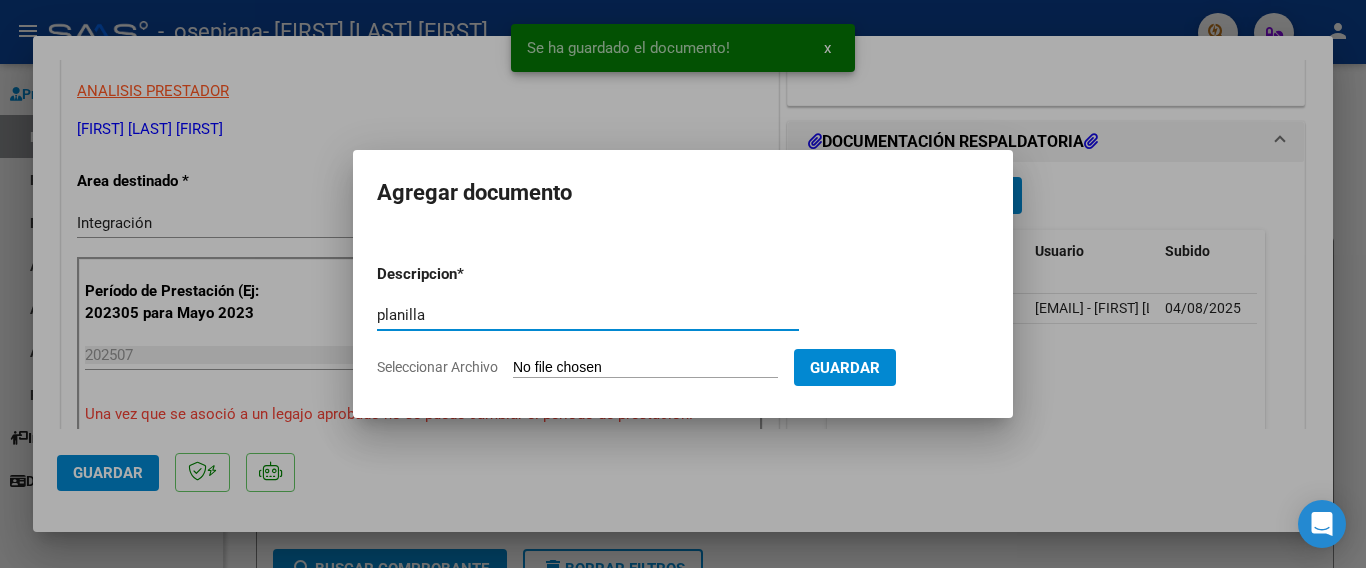 type on "planilla" 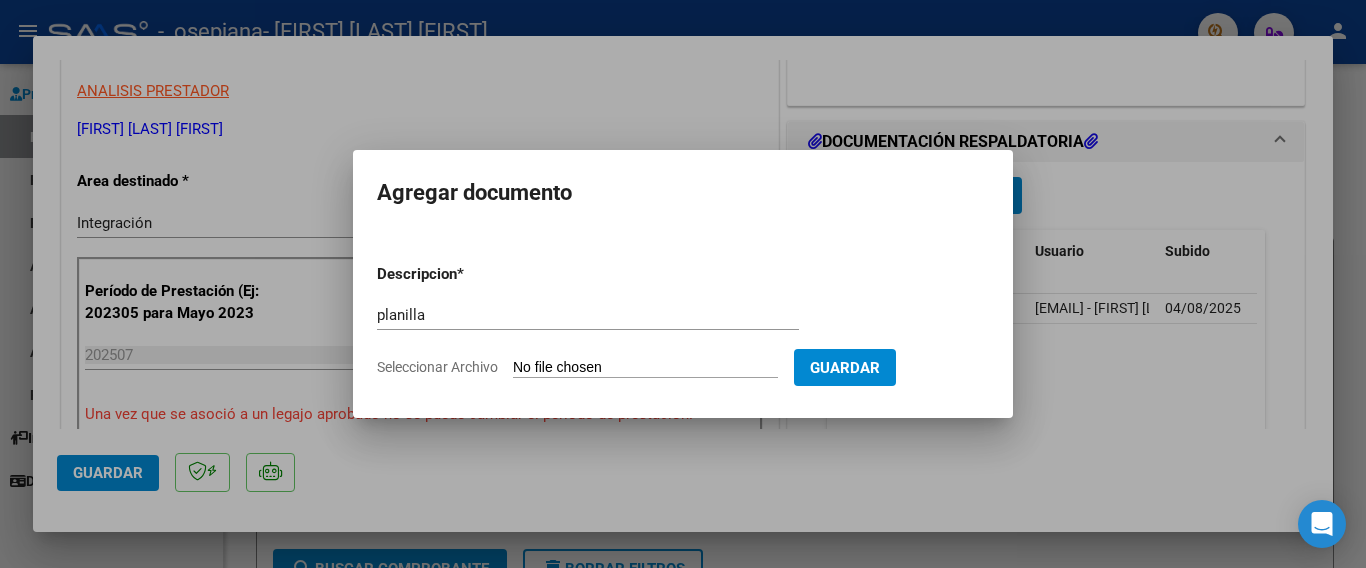 click on "Seleccionar Archivo" at bounding box center (645, 368) 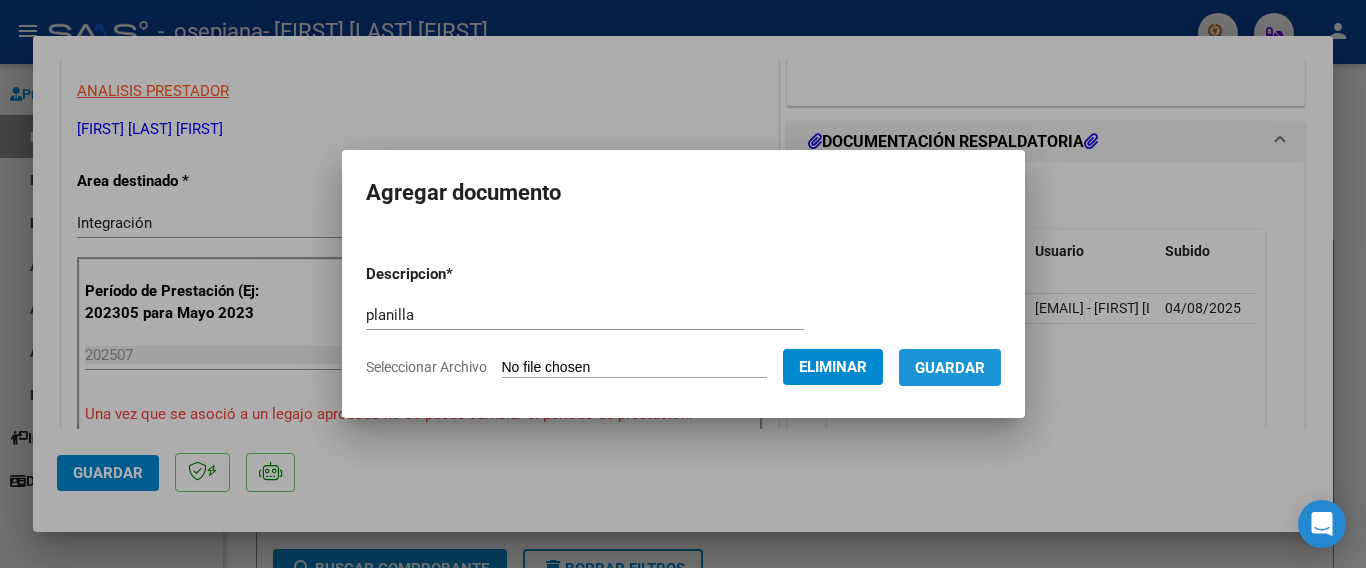 click on "Guardar" at bounding box center (950, 368) 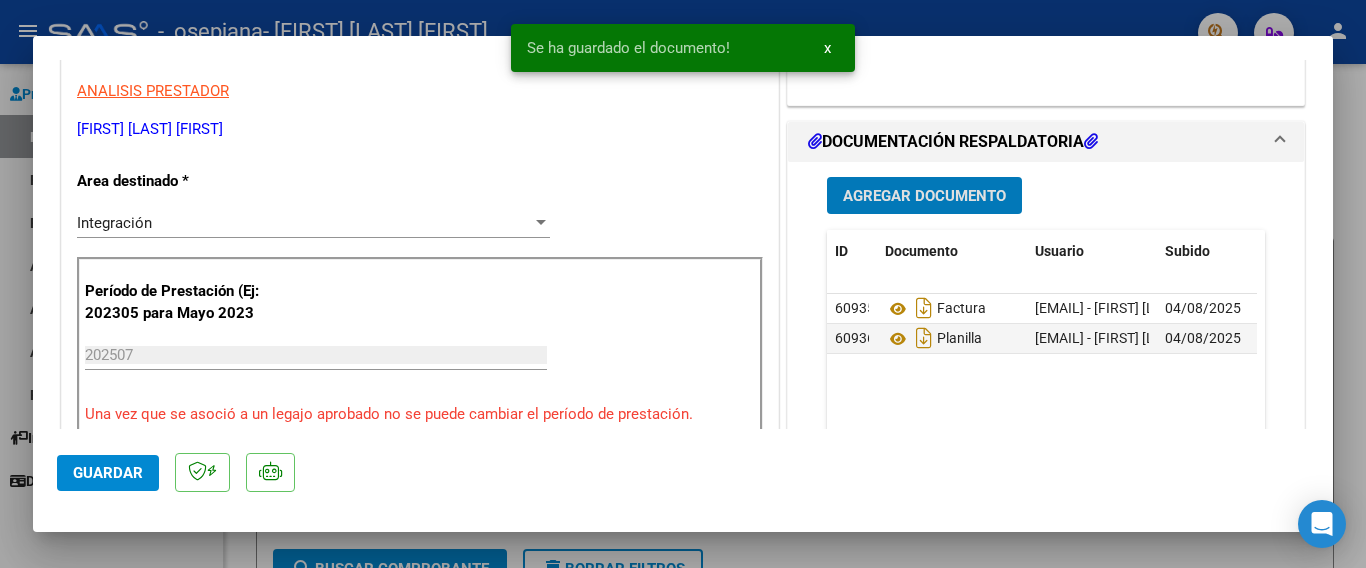 scroll, scrollTop: 700, scrollLeft: 0, axis: vertical 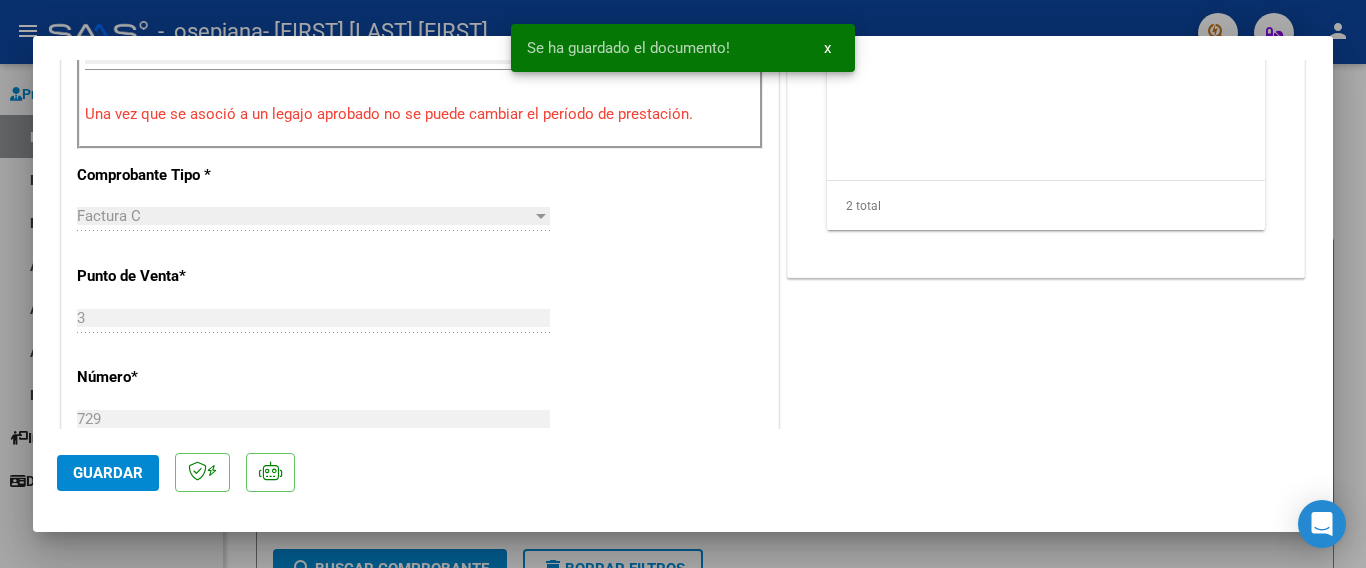 click on "Guardar" 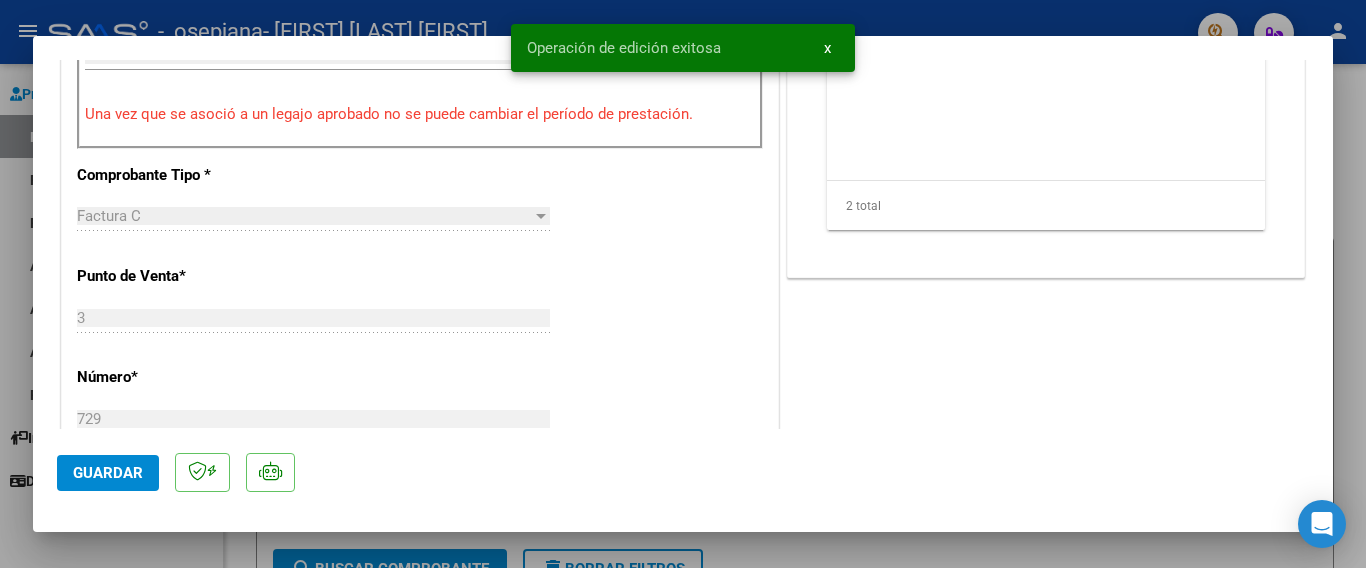 click at bounding box center [683, 284] 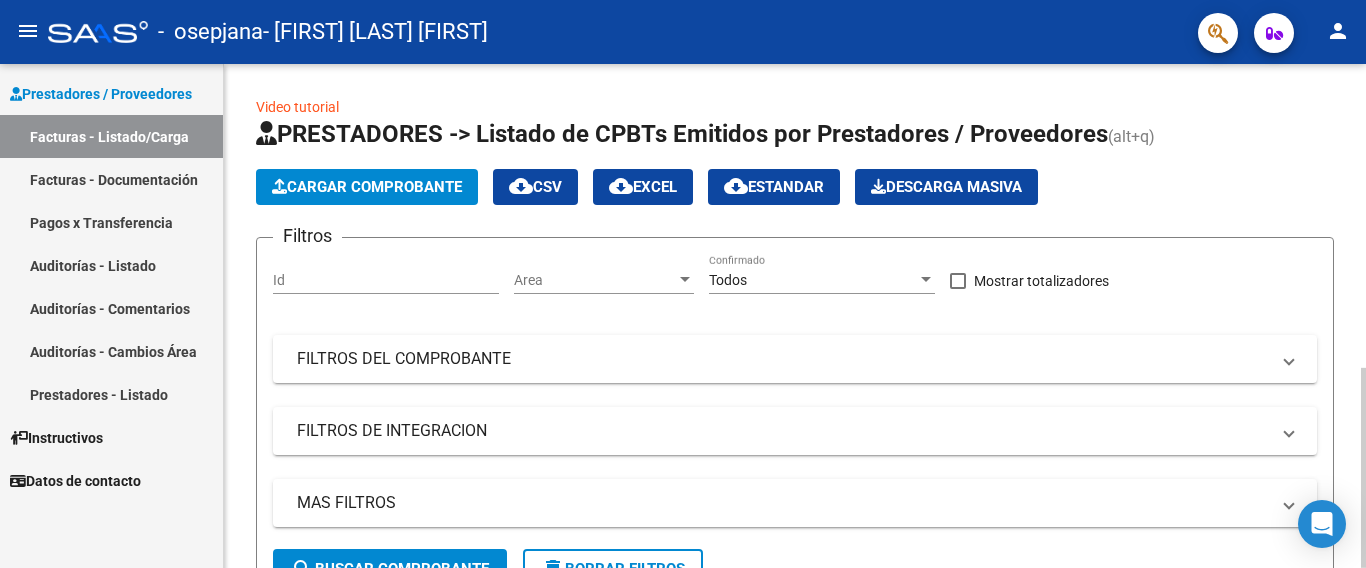 click on "Cargar Comprobante" 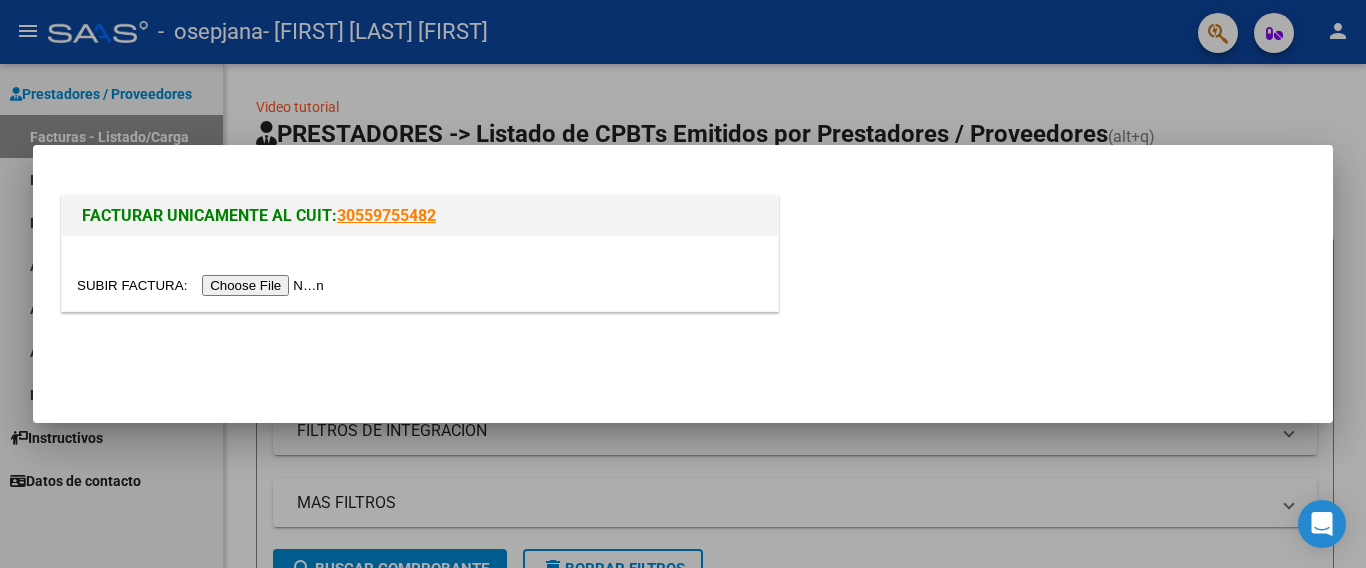 click at bounding box center (203, 285) 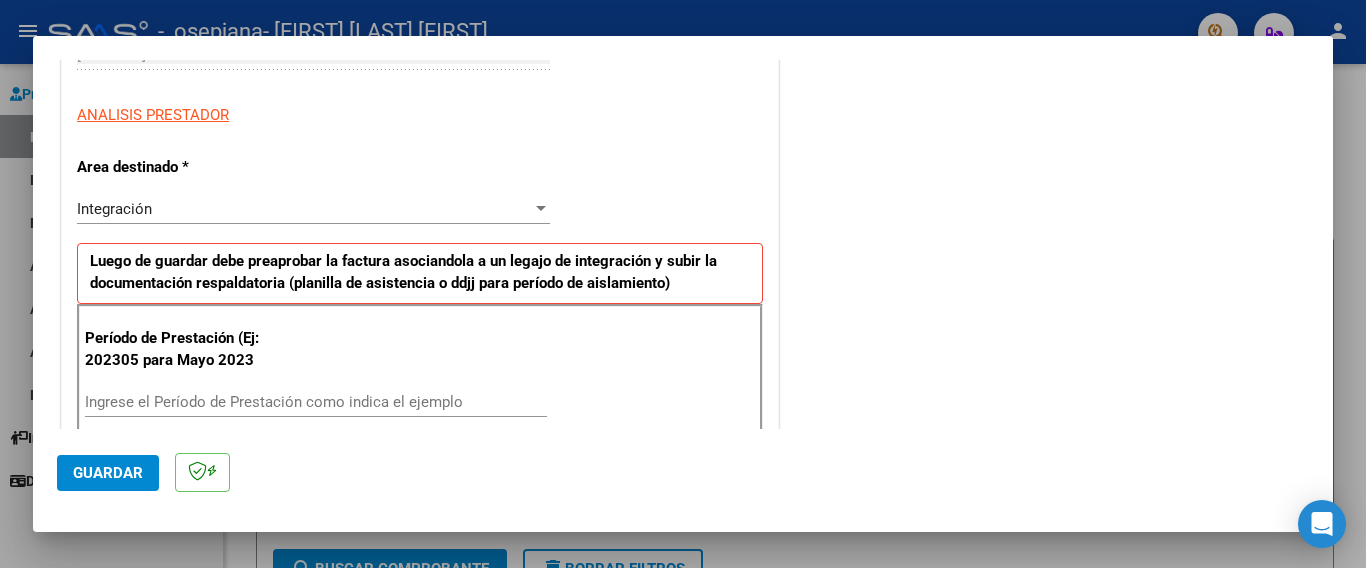 scroll, scrollTop: 400, scrollLeft: 0, axis: vertical 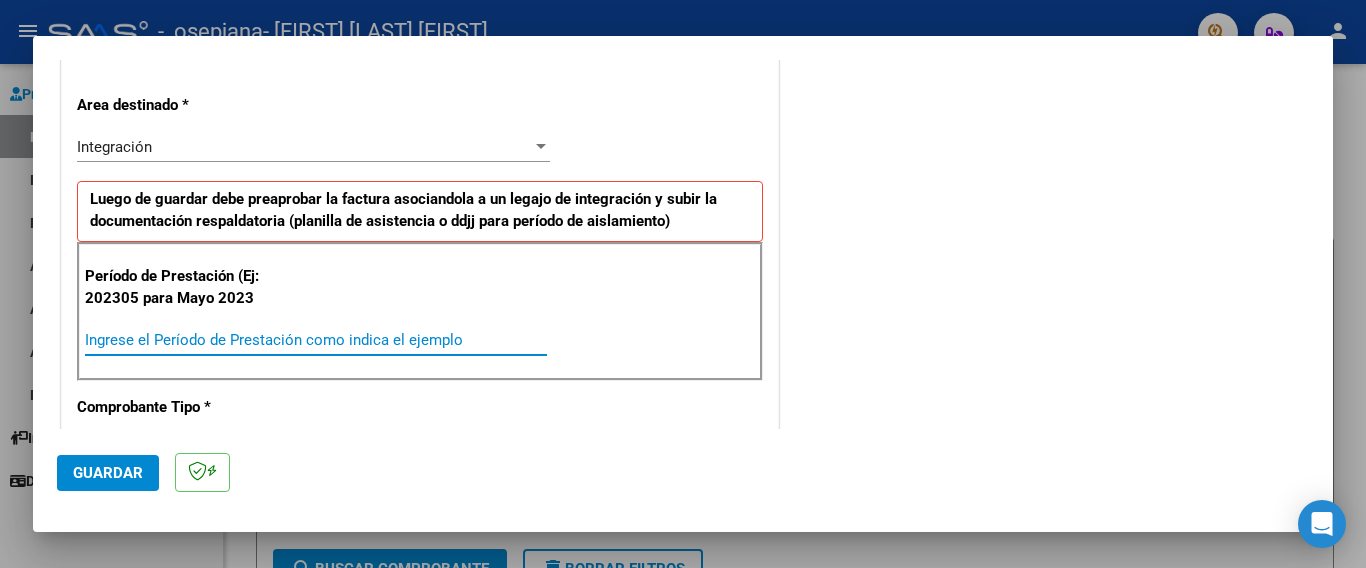 click on "Ingrese el Período de Prestación como indica el ejemplo" at bounding box center [316, 340] 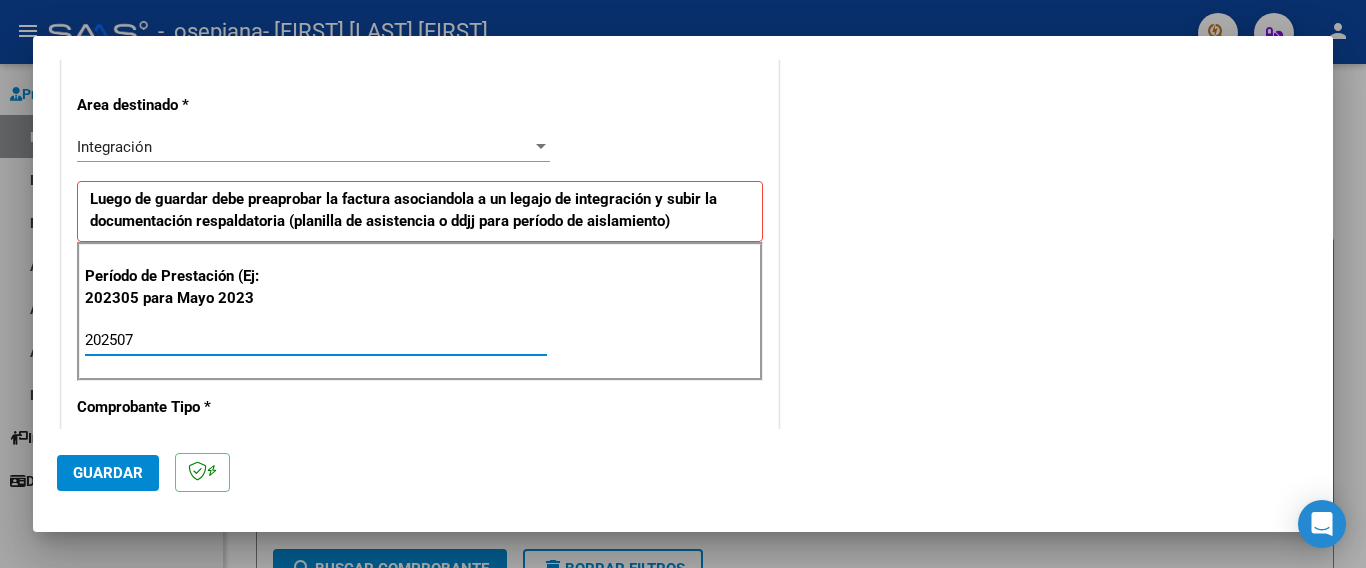 type on "202507" 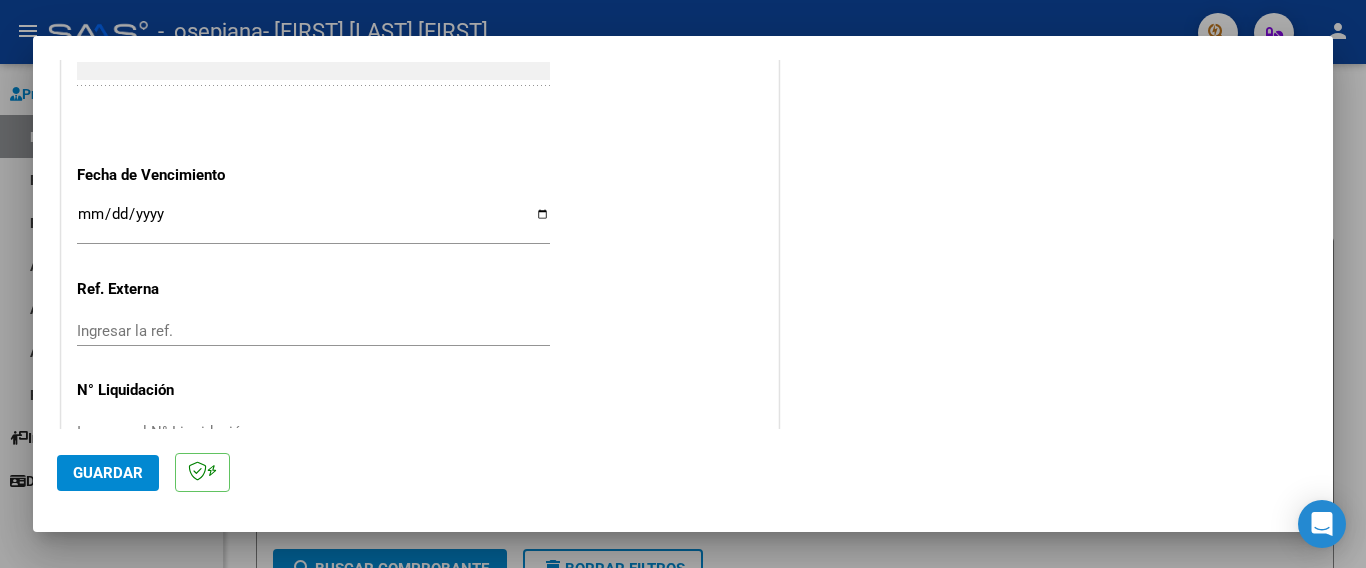 scroll, scrollTop: 1300, scrollLeft: 0, axis: vertical 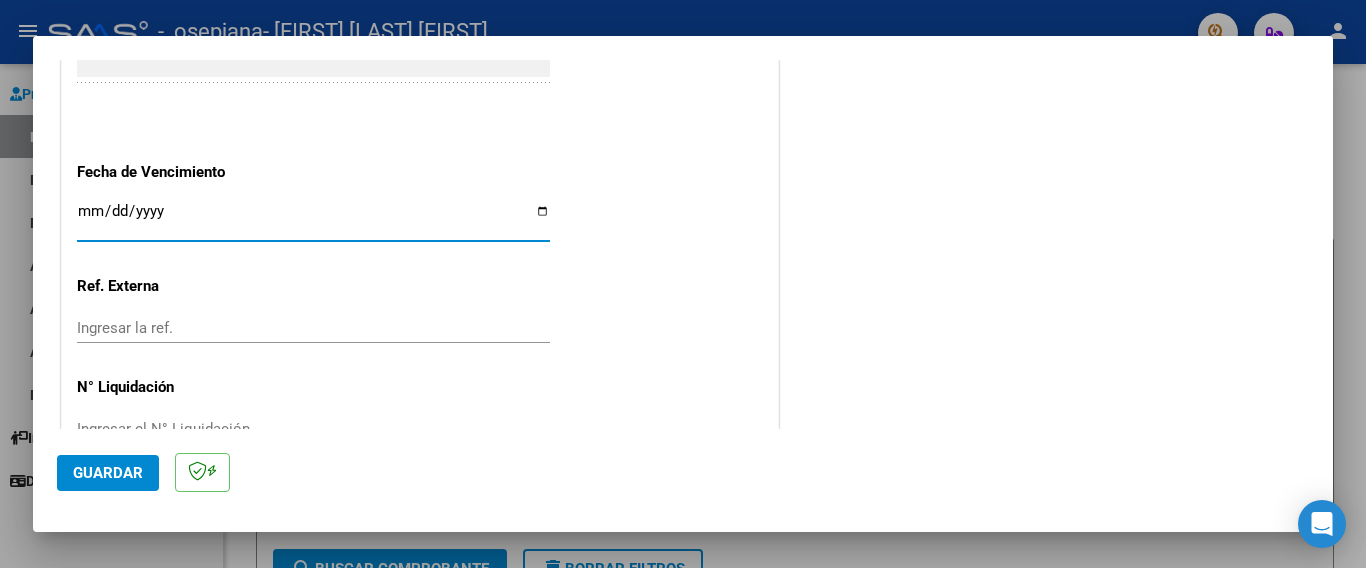 click on "Ingresar la fecha" at bounding box center [313, 219] 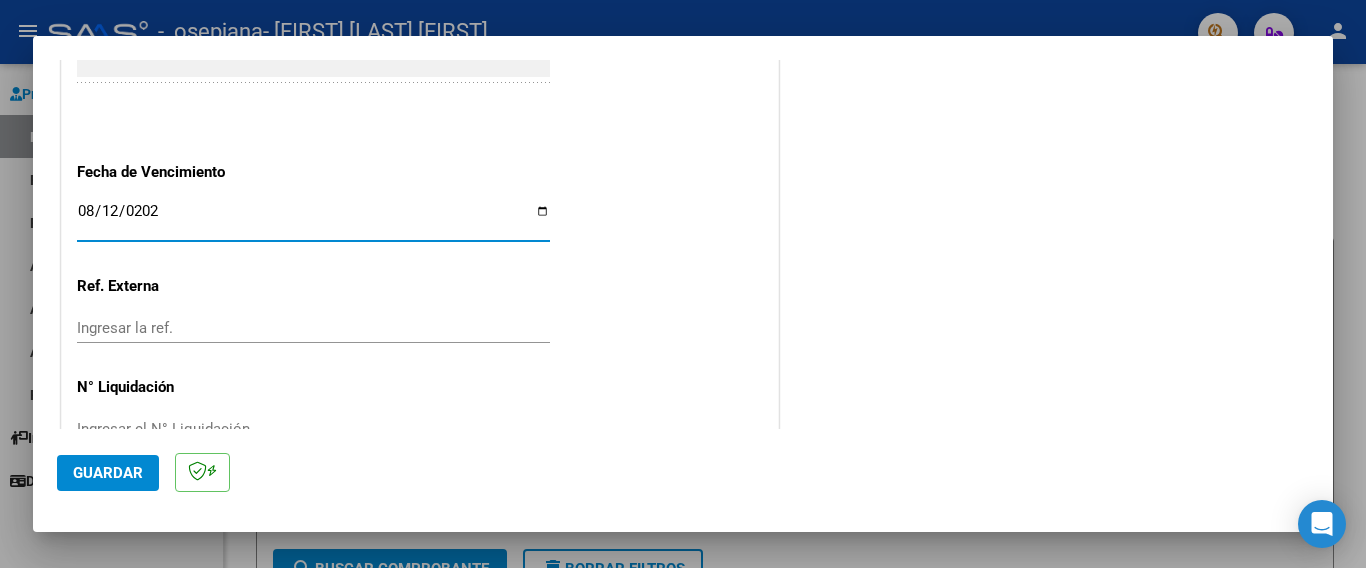 type on "2025-08-12" 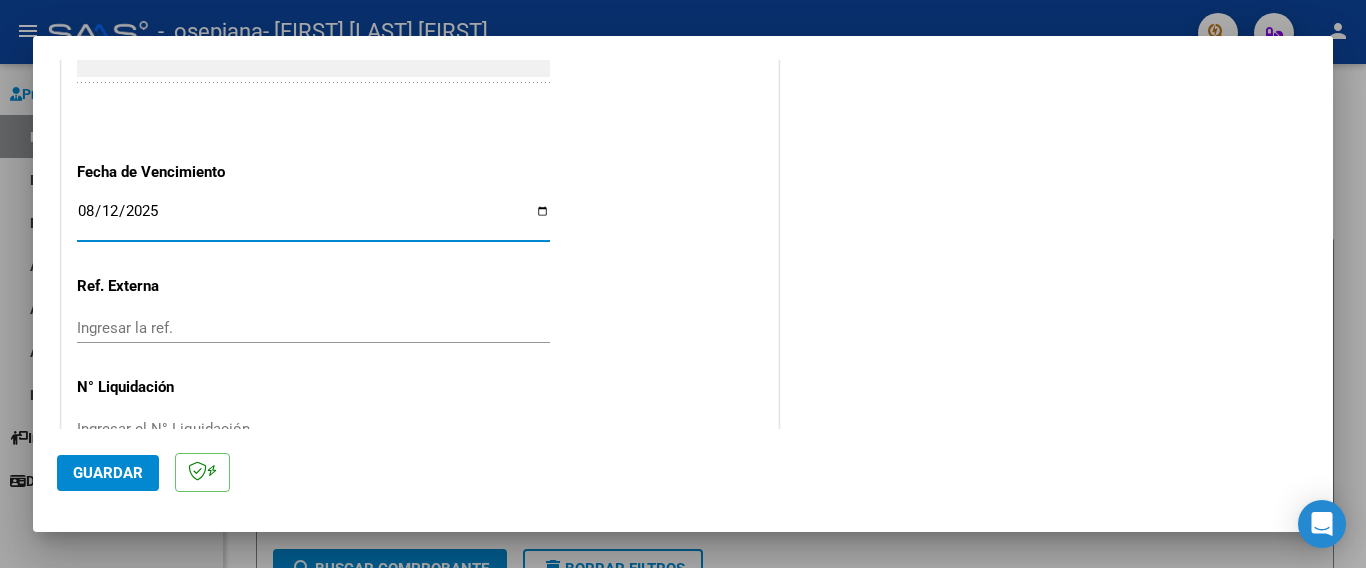 click on "Guardar" 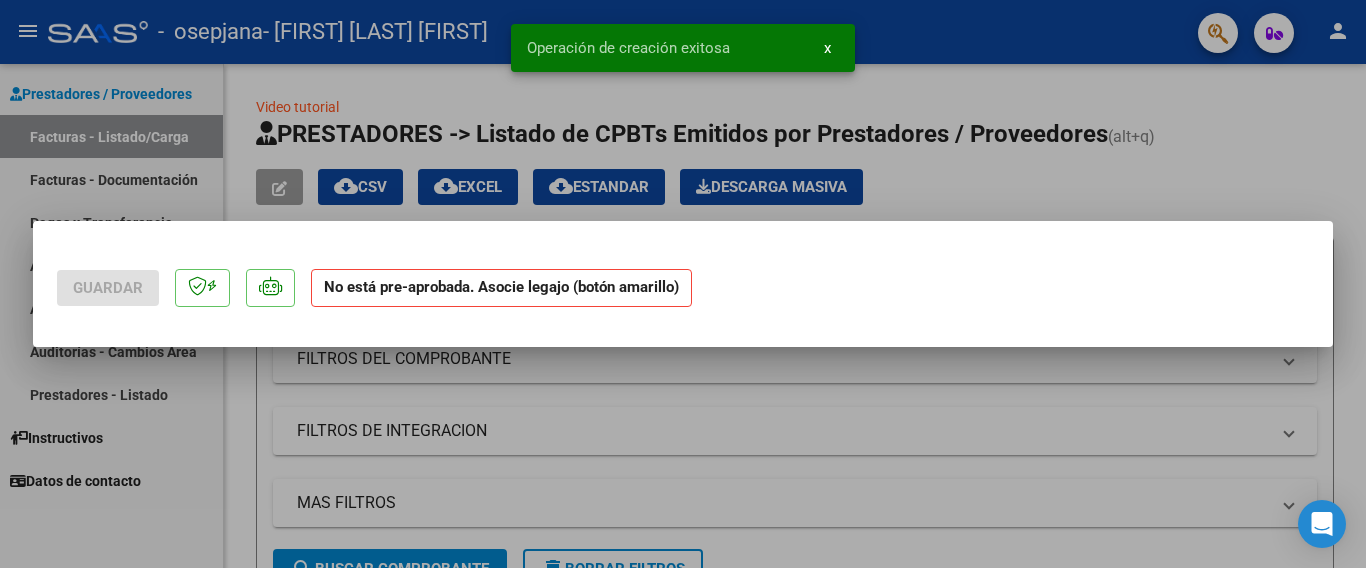scroll, scrollTop: 0, scrollLeft: 0, axis: both 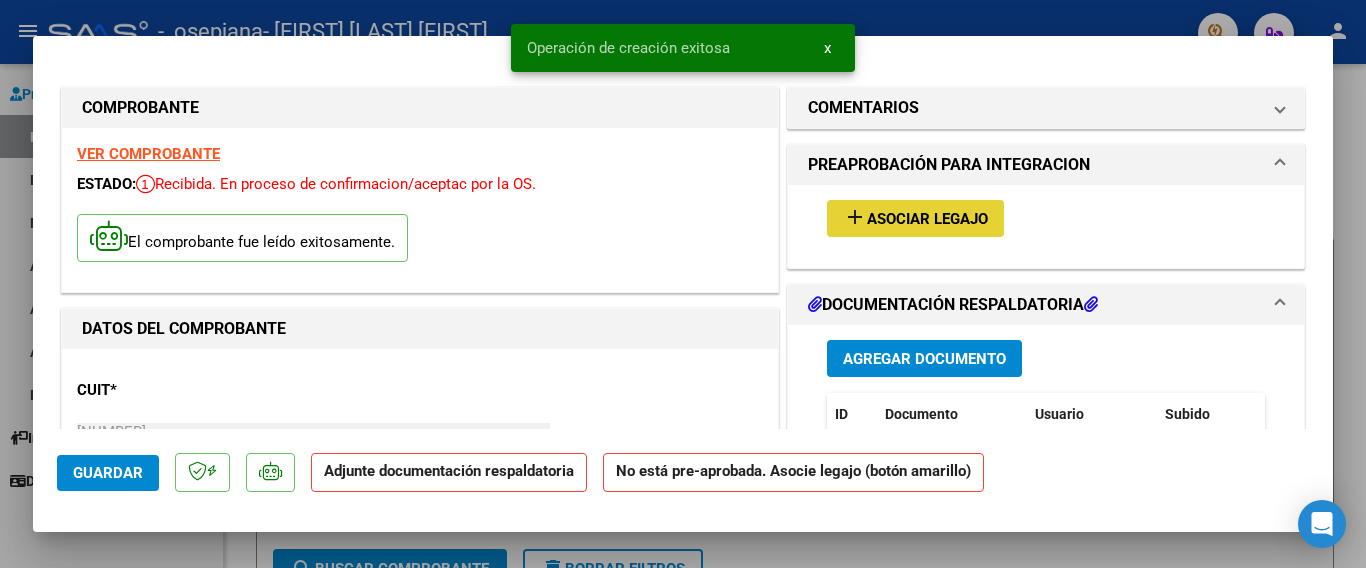 click on "Asociar Legajo" at bounding box center (927, 219) 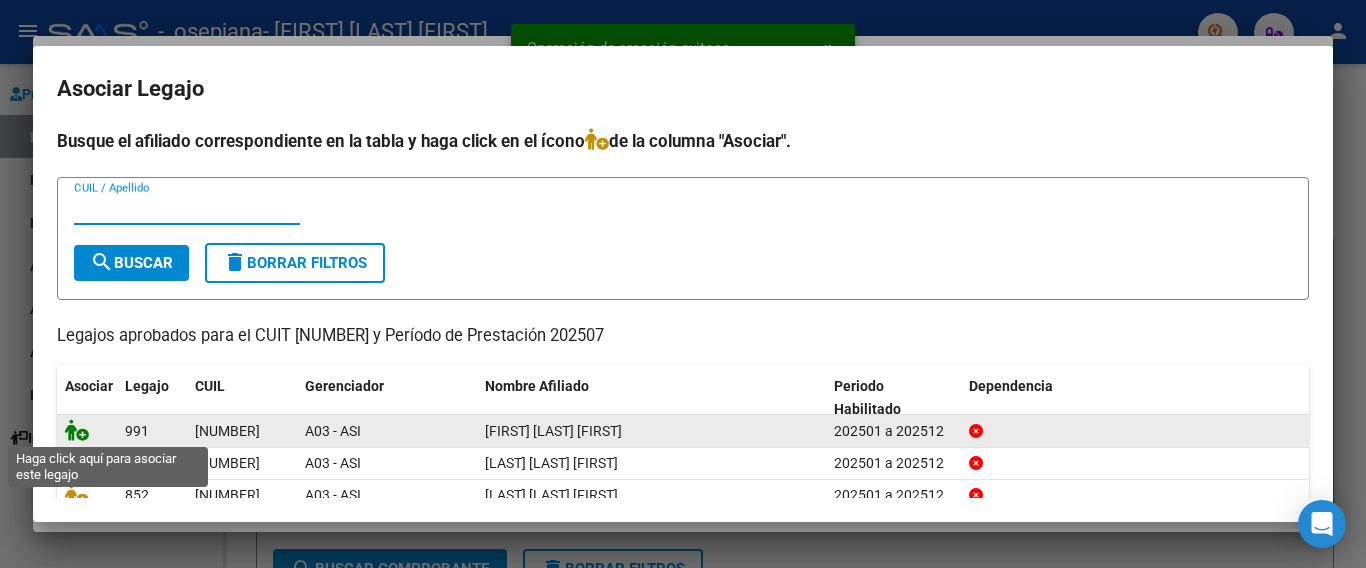 click 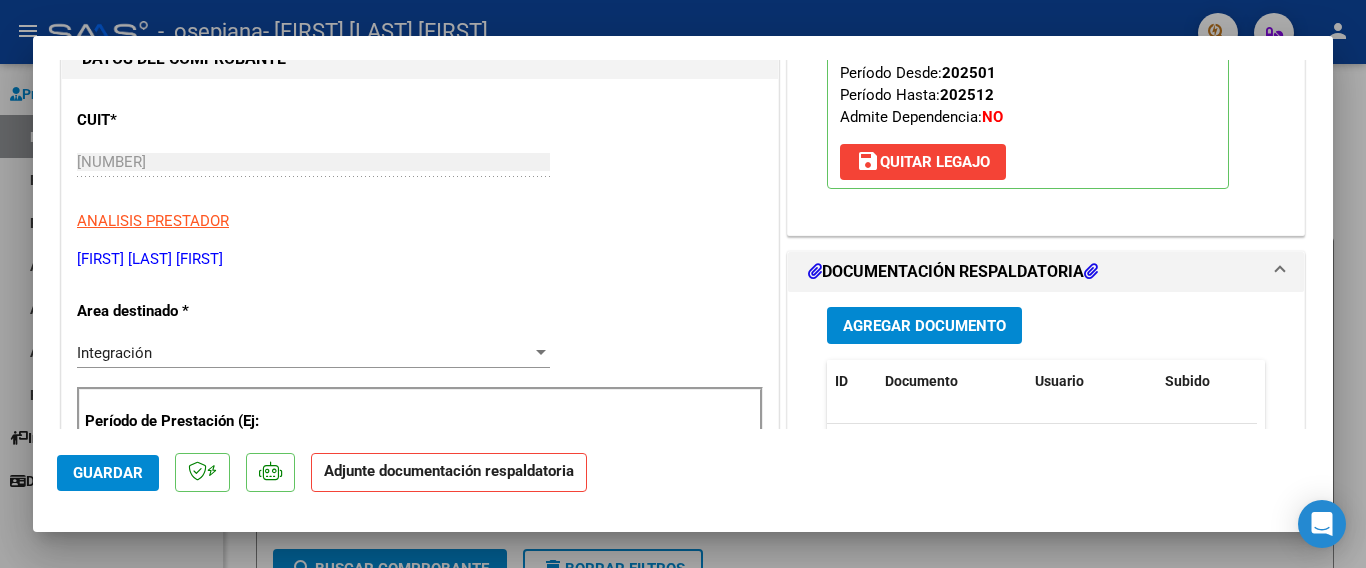 scroll, scrollTop: 300, scrollLeft: 0, axis: vertical 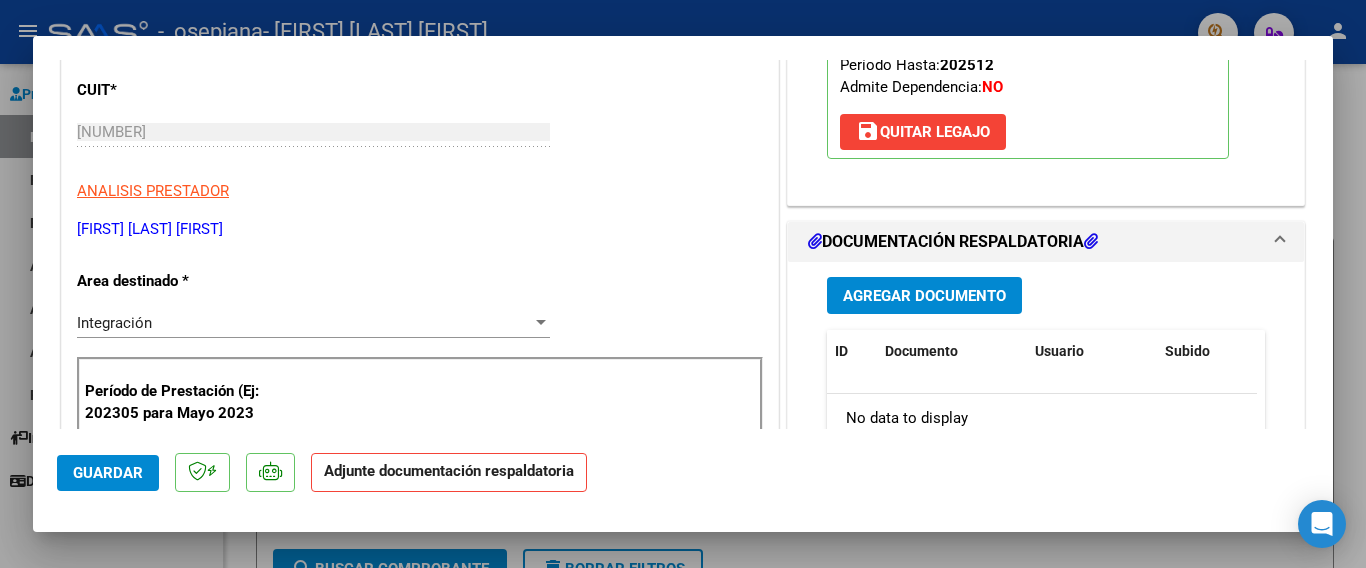 click on "Agregar Documento" at bounding box center (924, 296) 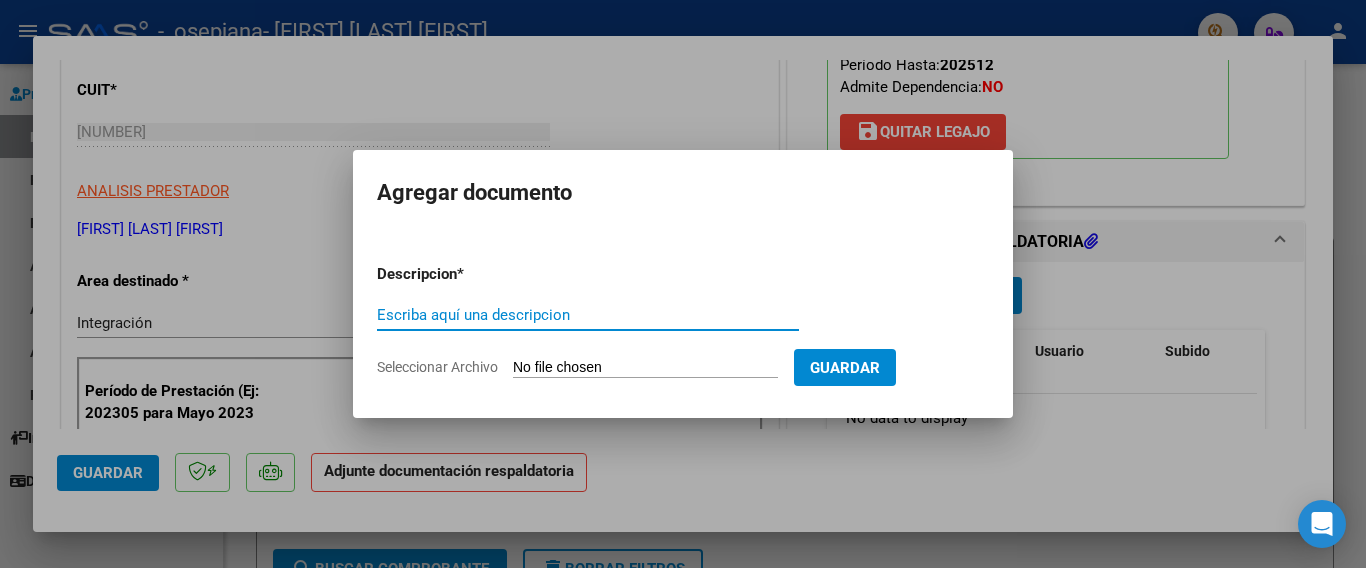 click on "Escriba aquí una descripcion" at bounding box center [588, 315] 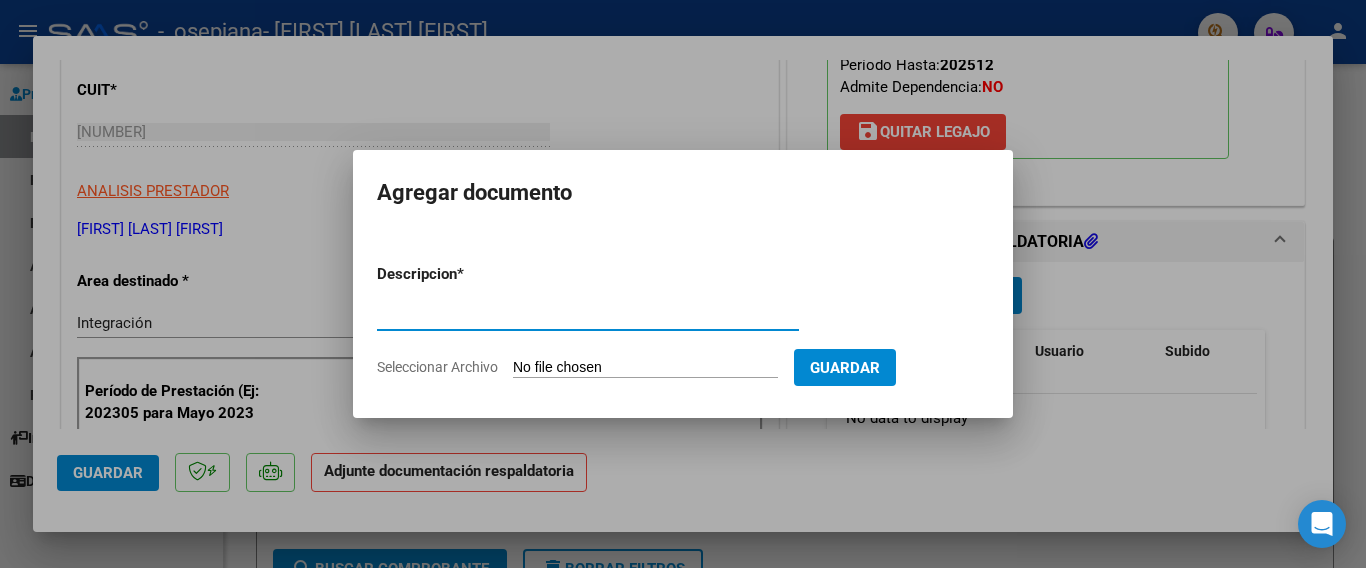 type on "factura" 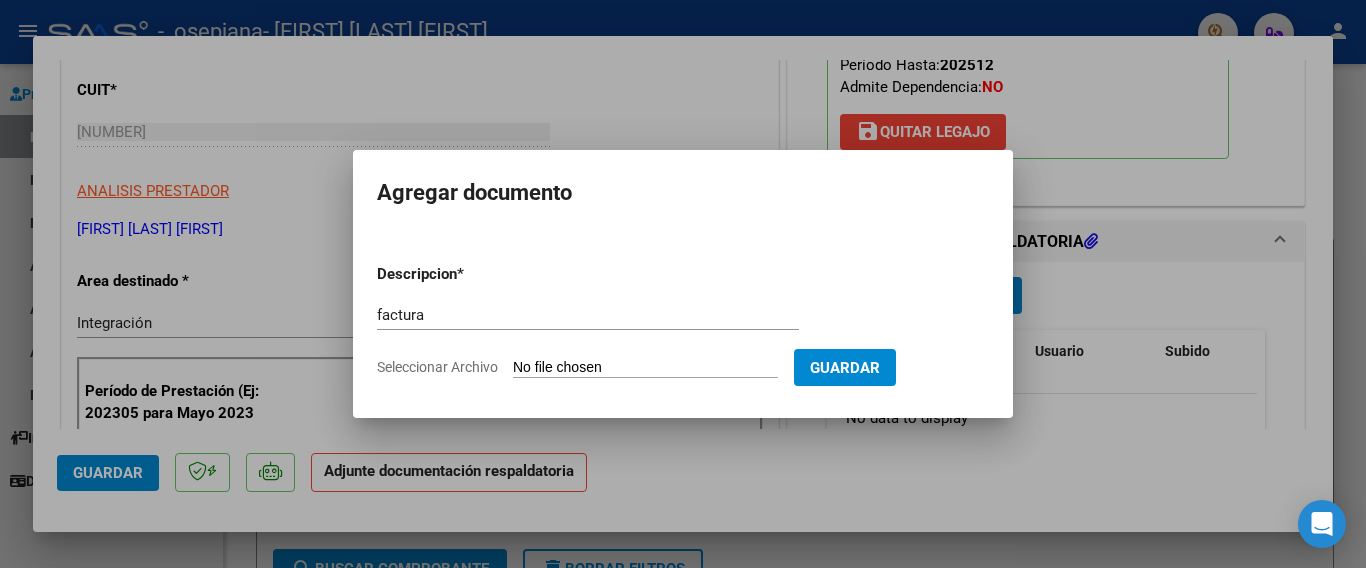 click on "Seleccionar Archivo" at bounding box center (645, 368) 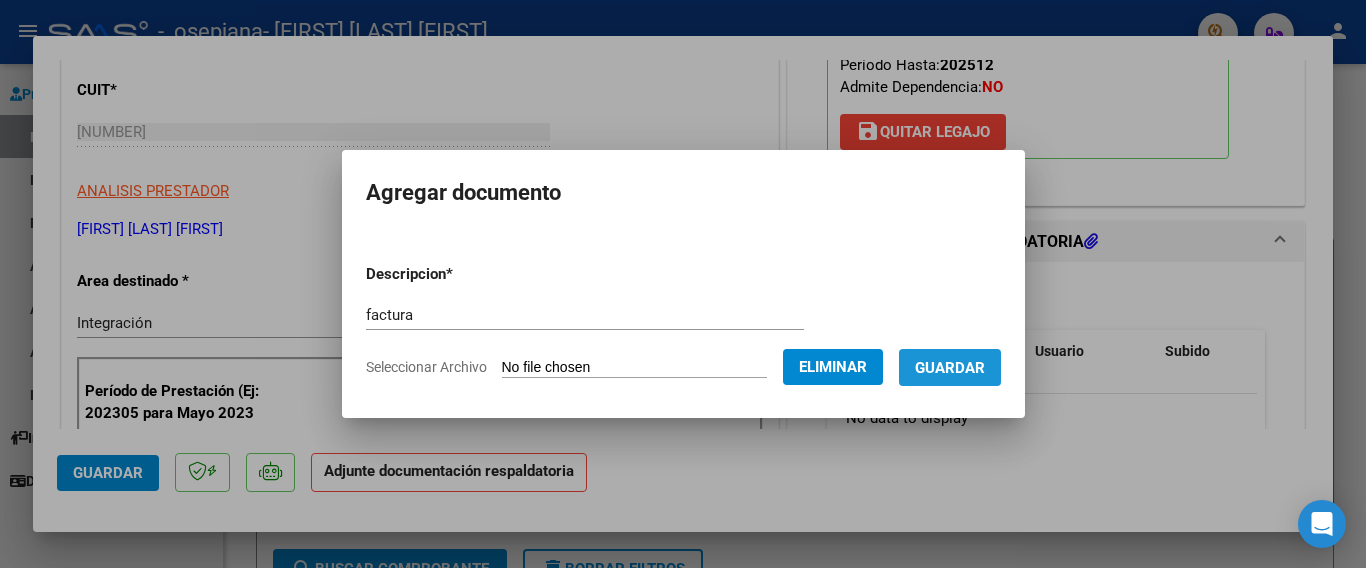 click on "Guardar" at bounding box center [950, 368] 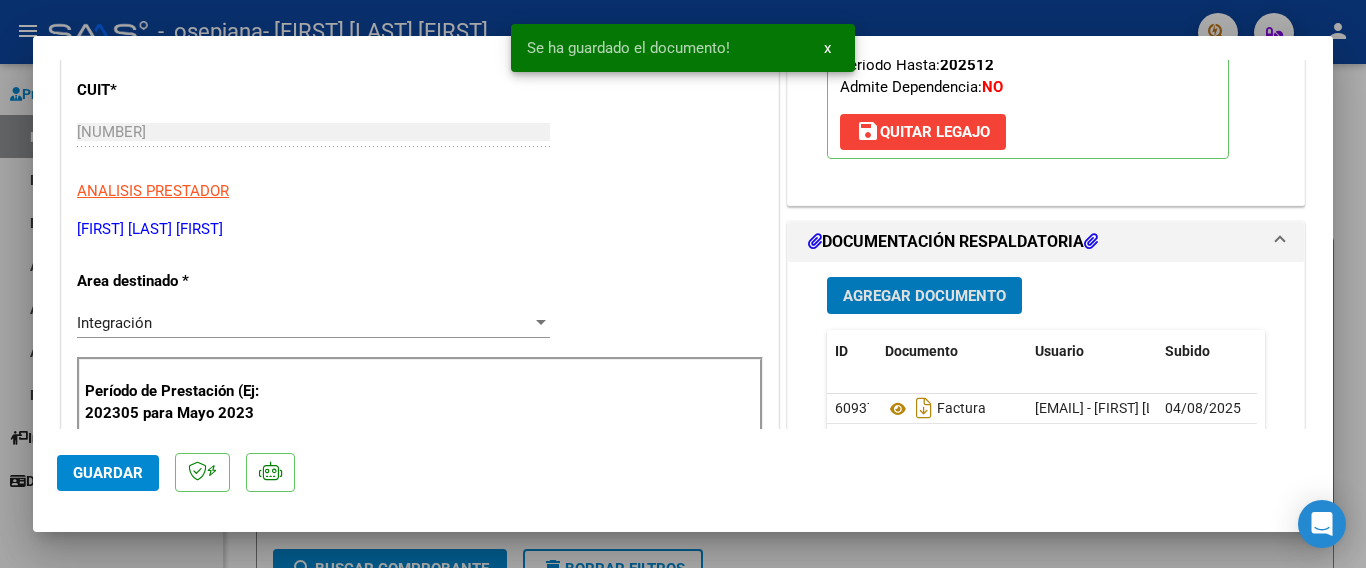click on "Agregar Documento" at bounding box center (924, 296) 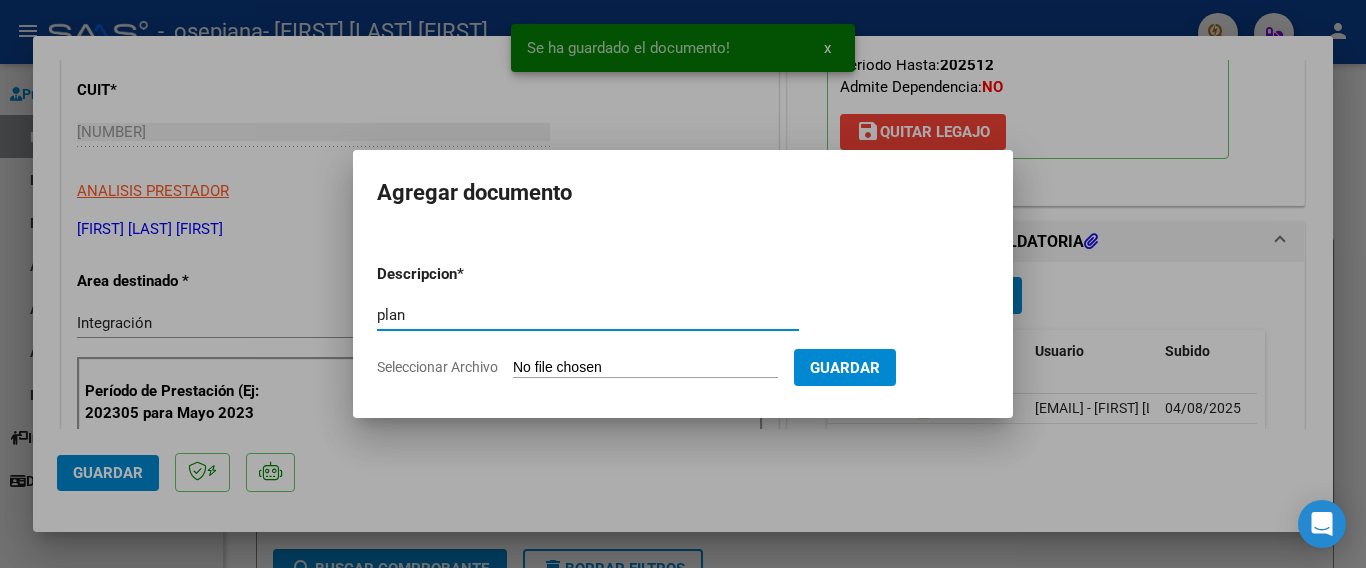 type on "planilla" 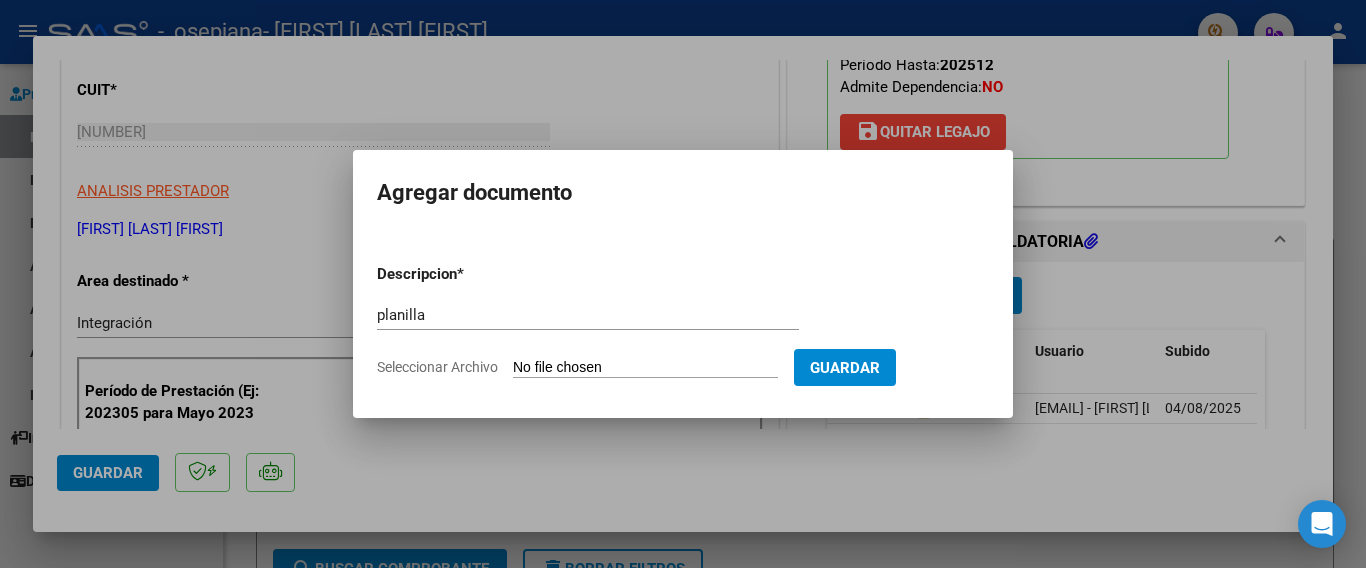 click on "Seleccionar Archivo" at bounding box center [645, 368] 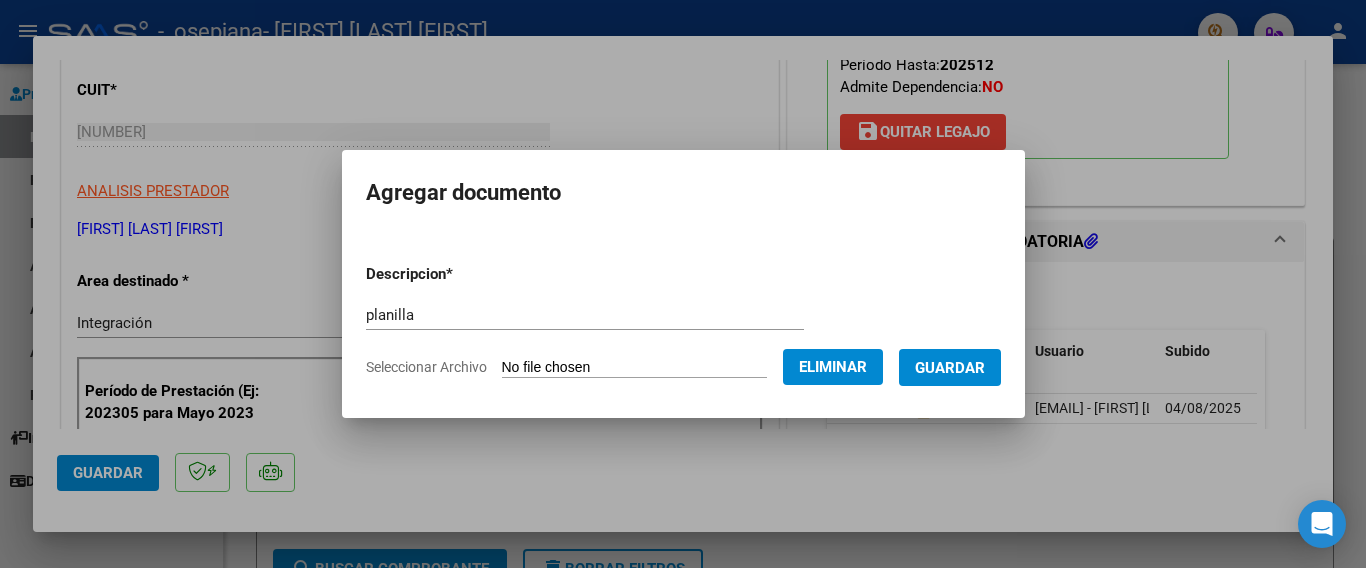 click on "Guardar" at bounding box center [950, 368] 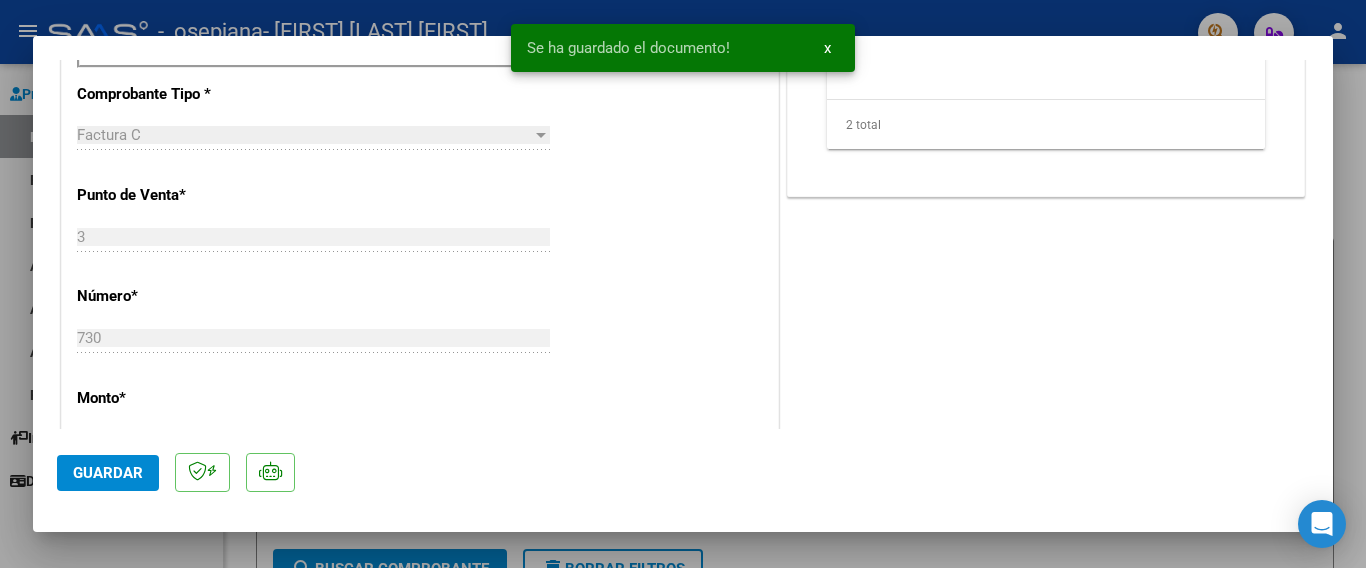 scroll, scrollTop: 800, scrollLeft: 0, axis: vertical 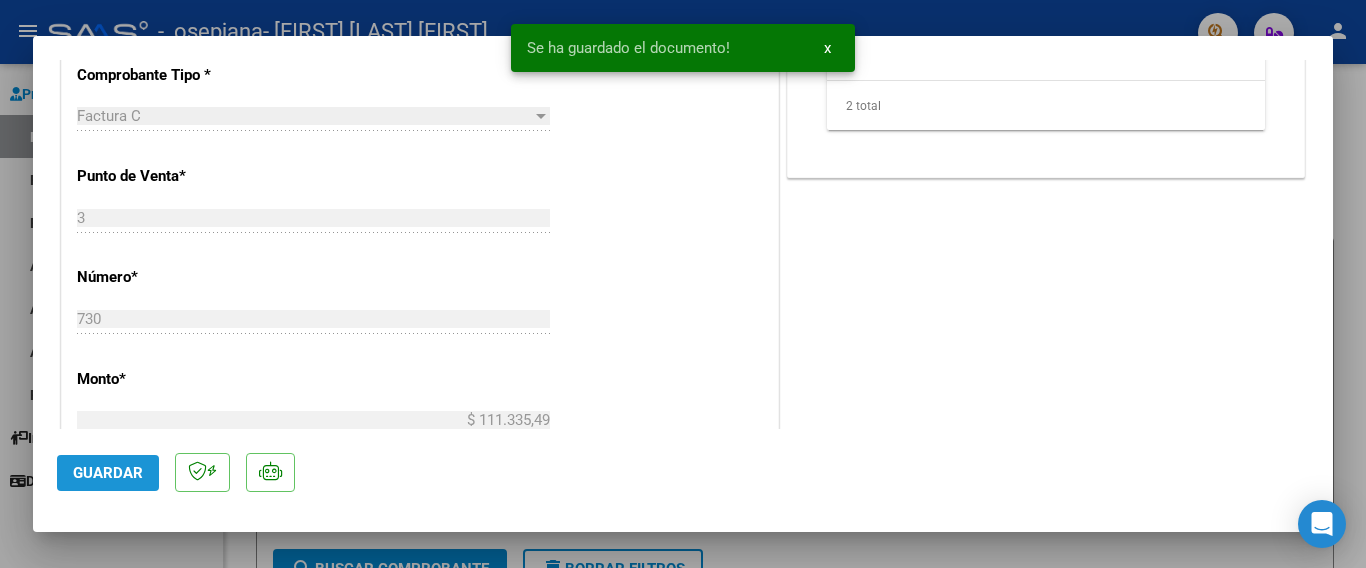 click on "Guardar" 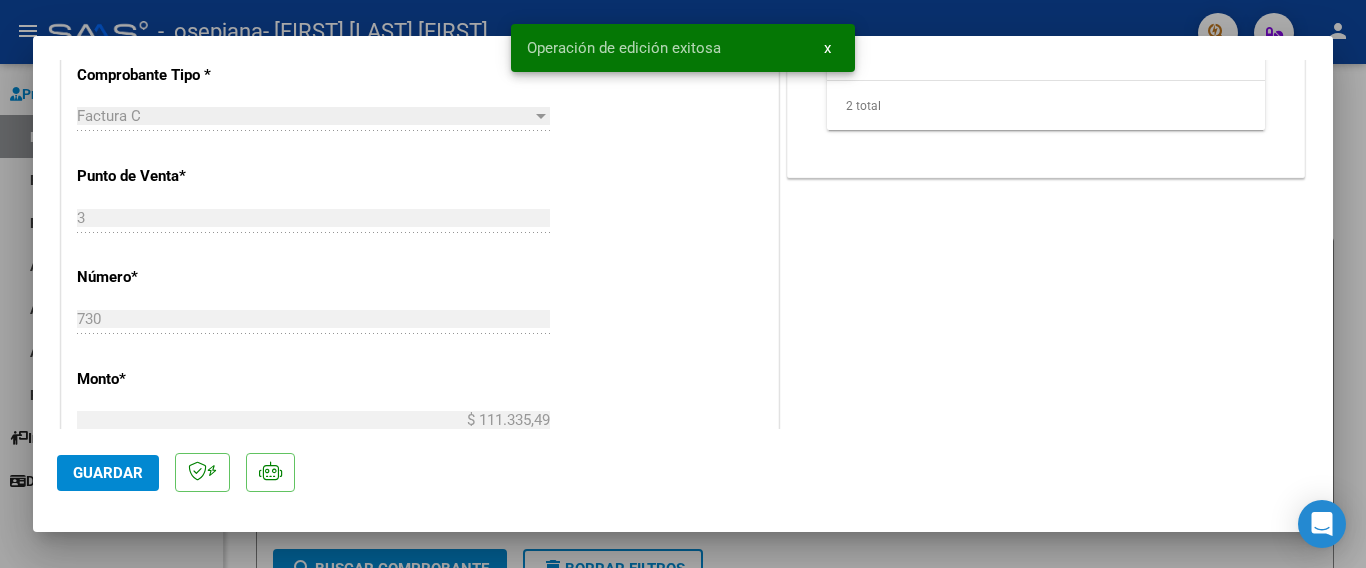 drag, startPoint x: 1055, startPoint y: 546, endPoint x: 957, endPoint y: 455, distance: 133.73482 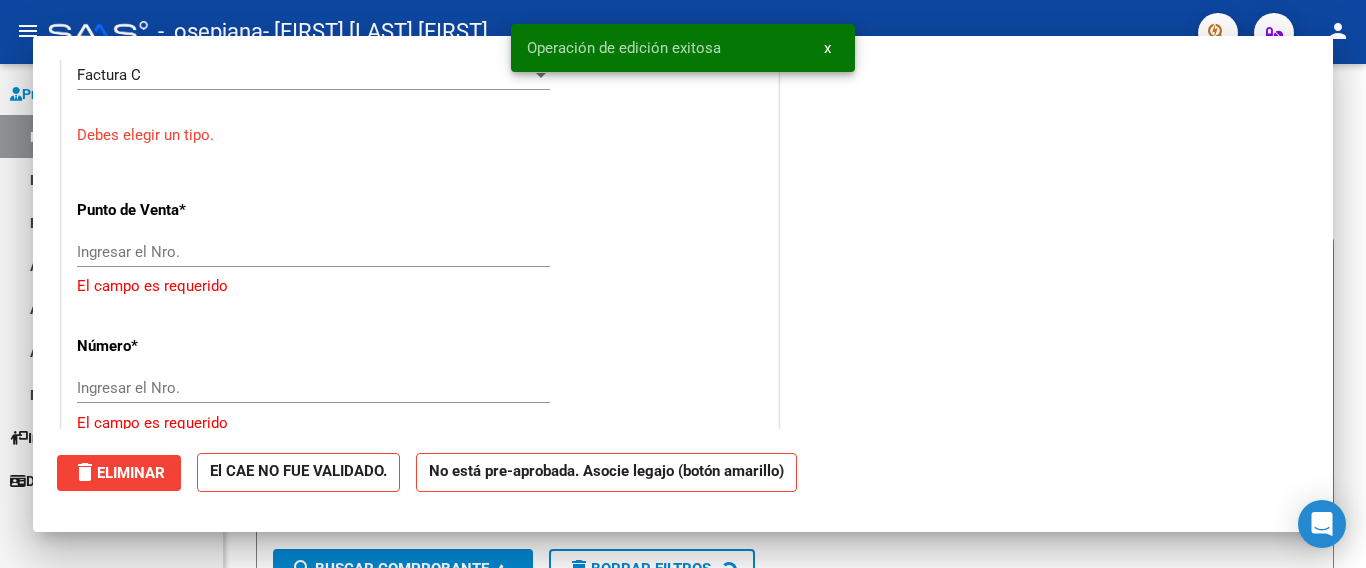 scroll, scrollTop: 0, scrollLeft: 0, axis: both 